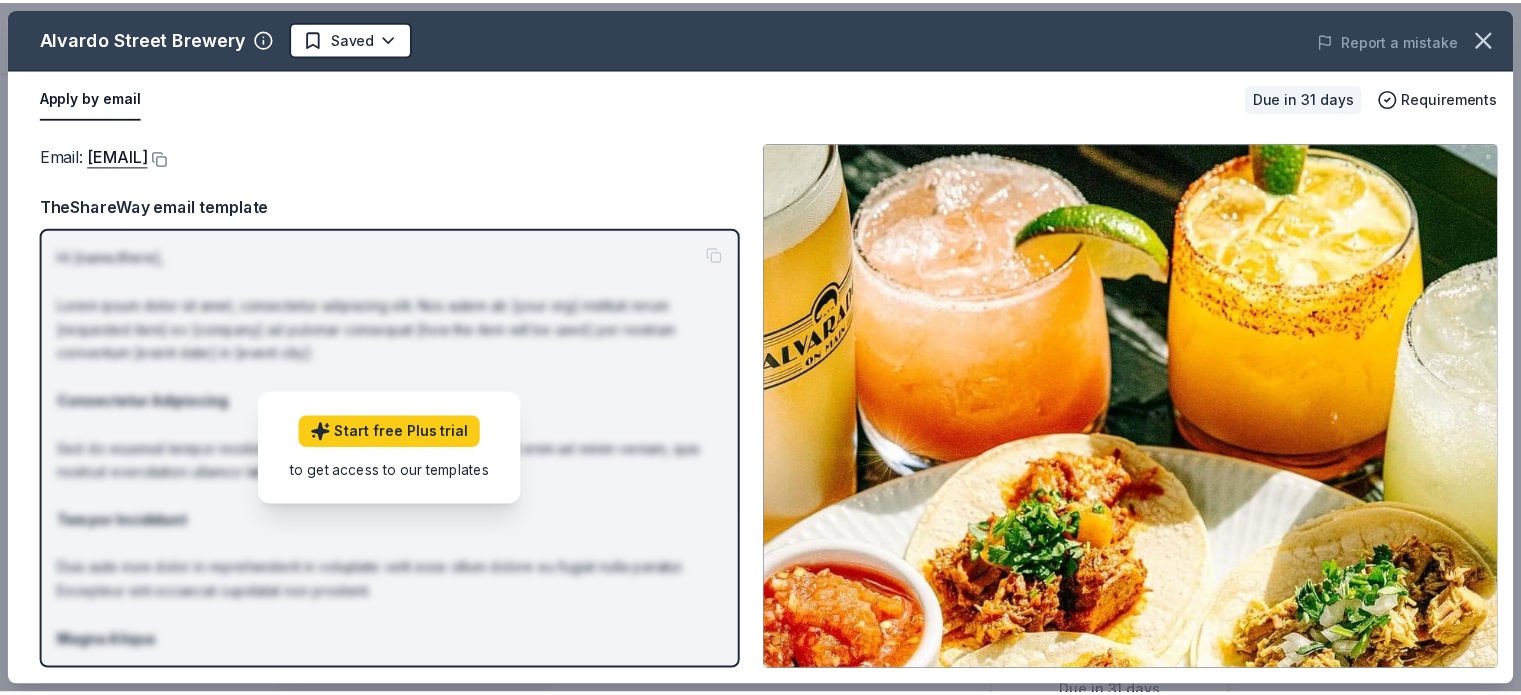 scroll, scrollTop: 300, scrollLeft: 0, axis: vertical 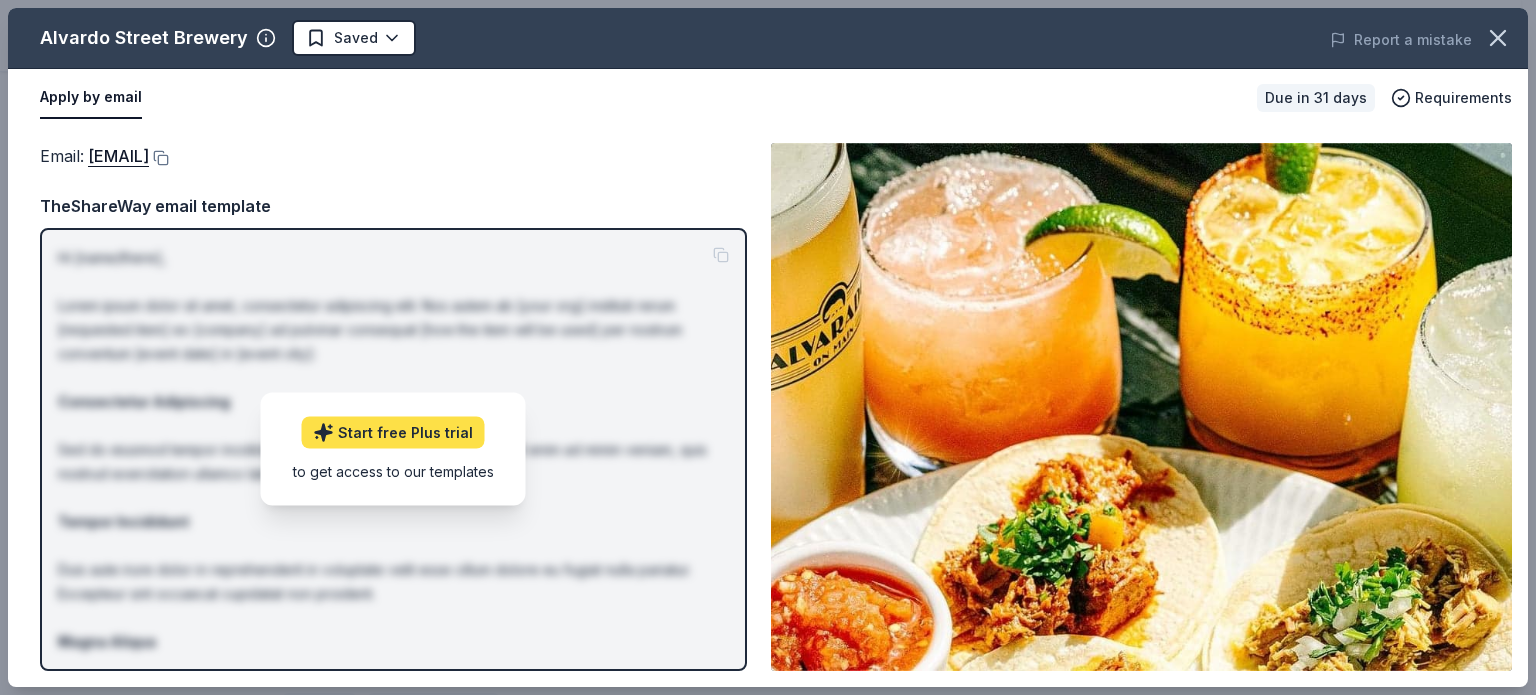 click on "Start free Plus trial" at bounding box center (393, 433) 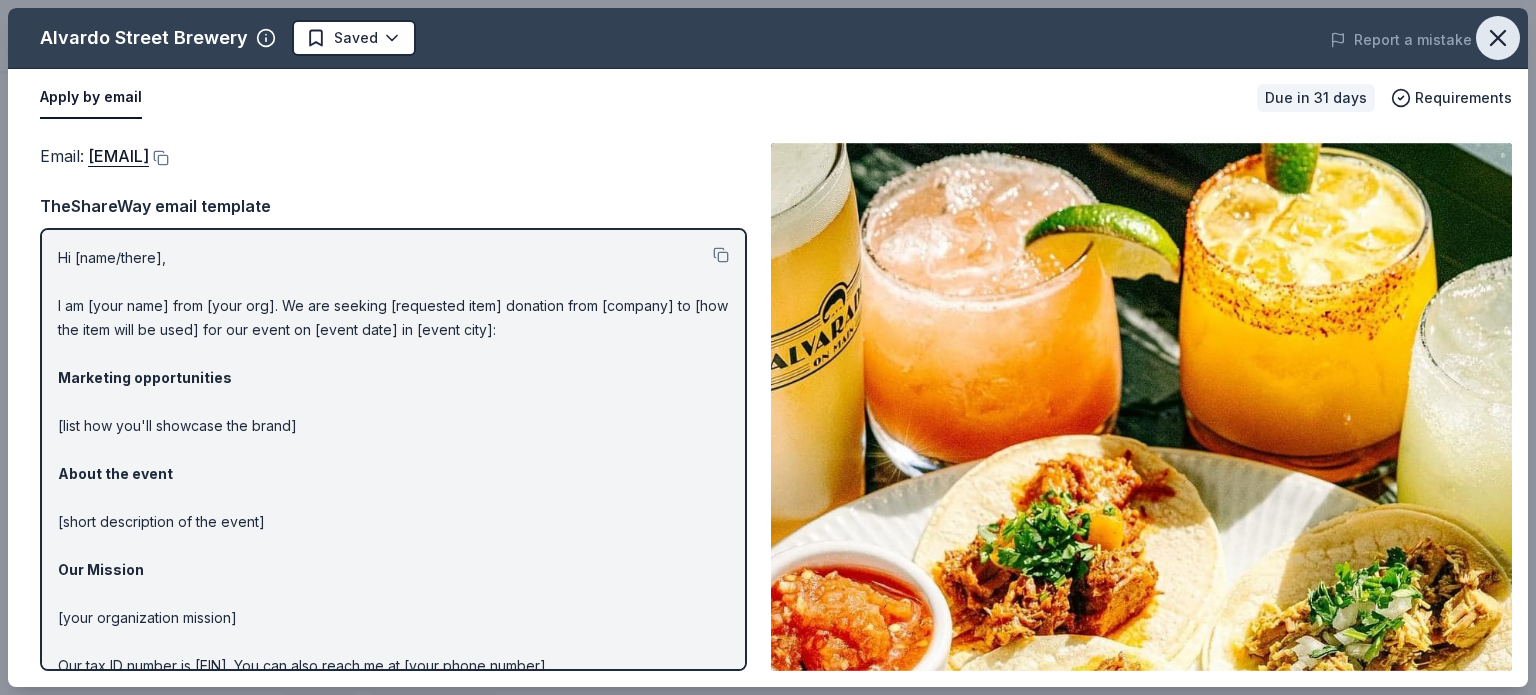 click 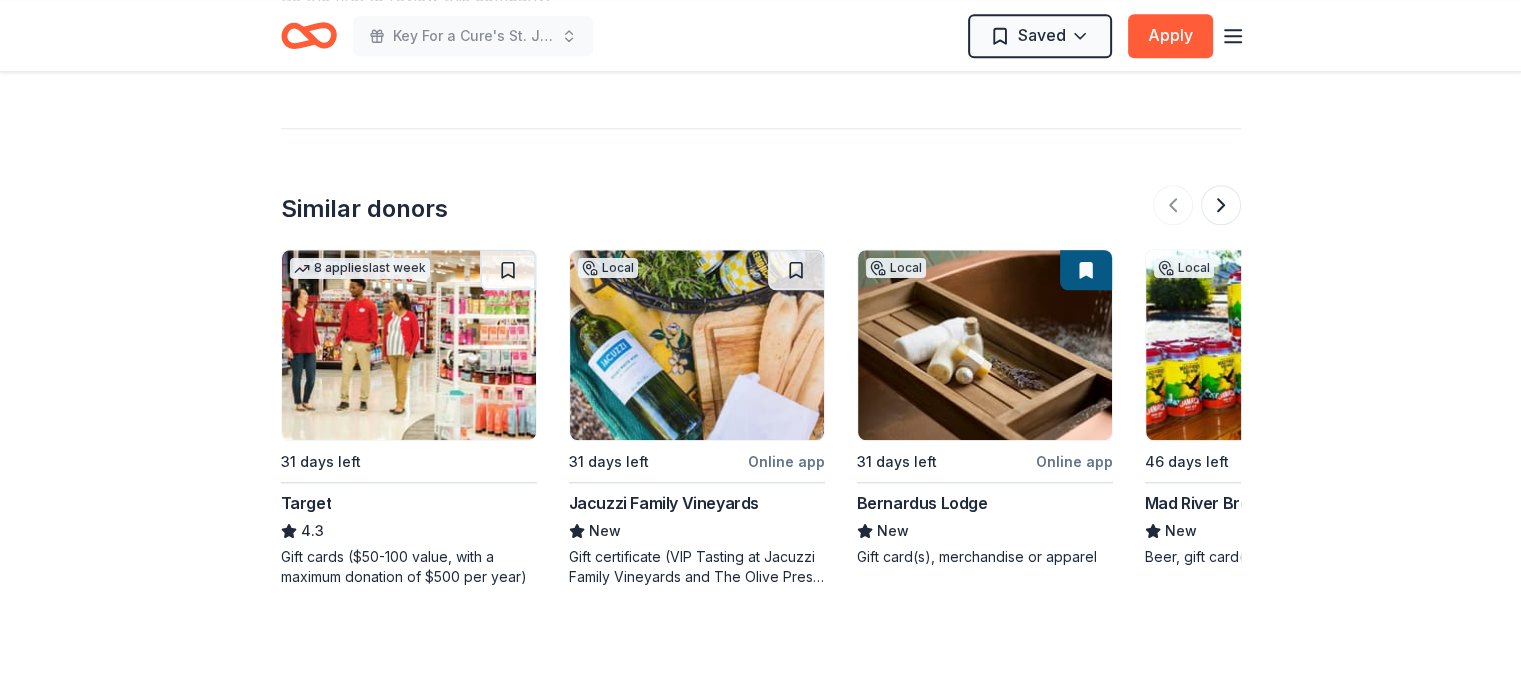 scroll, scrollTop: 1900, scrollLeft: 0, axis: vertical 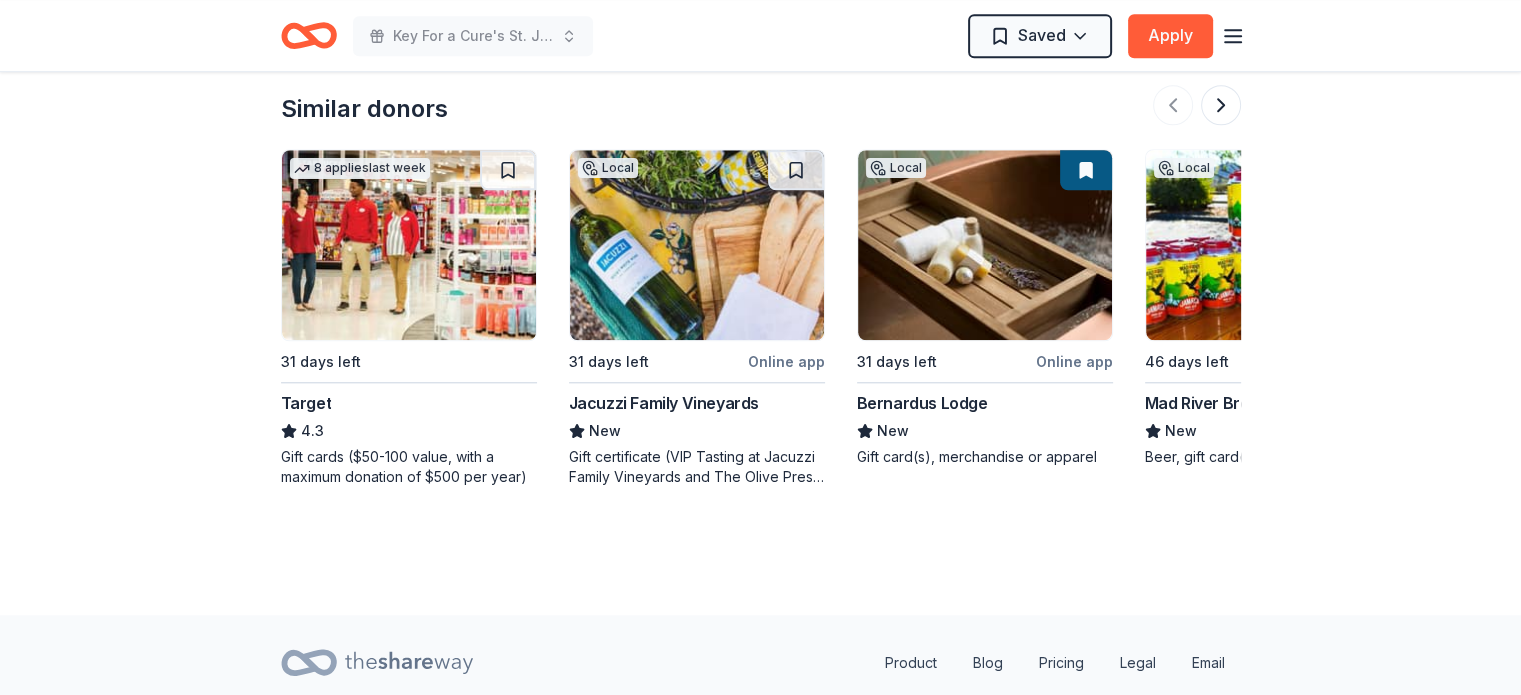 click at bounding box center (985, 245) 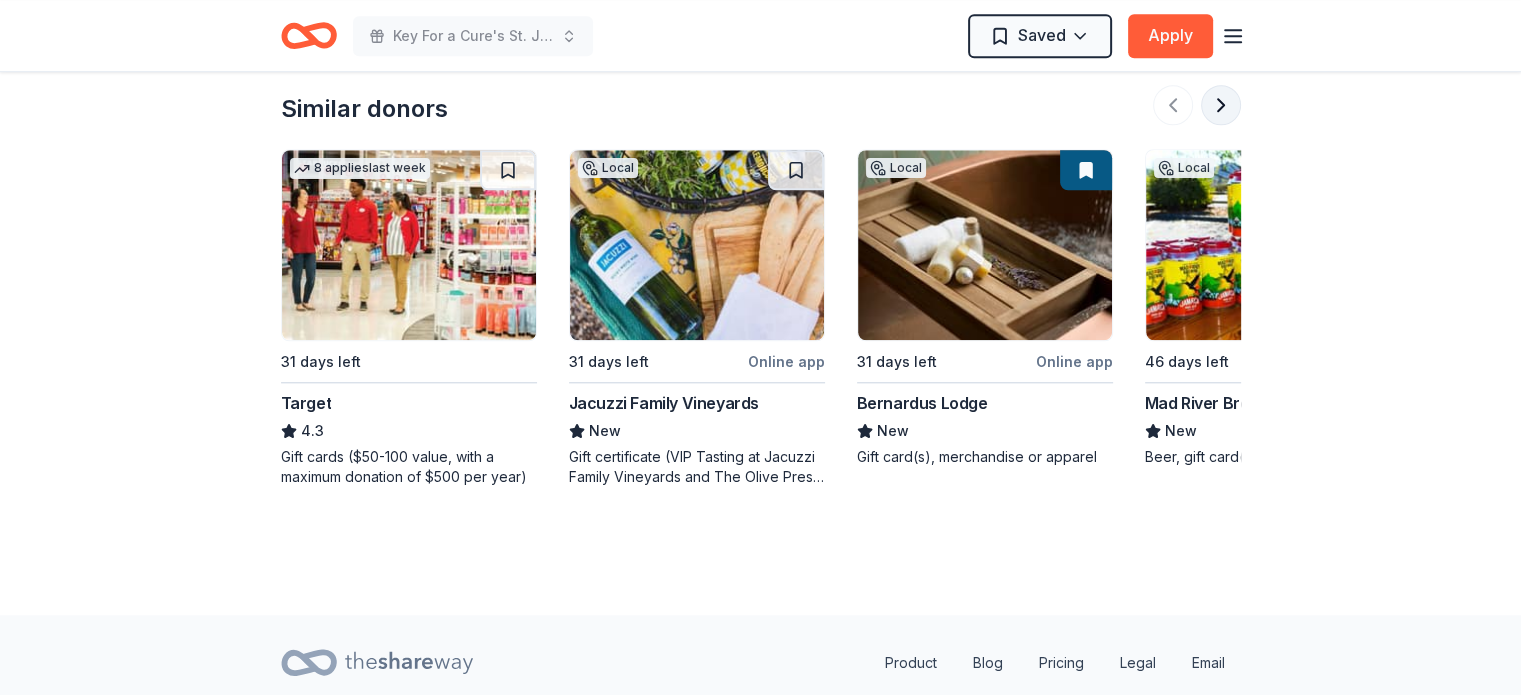 click at bounding box center (1221, 105) 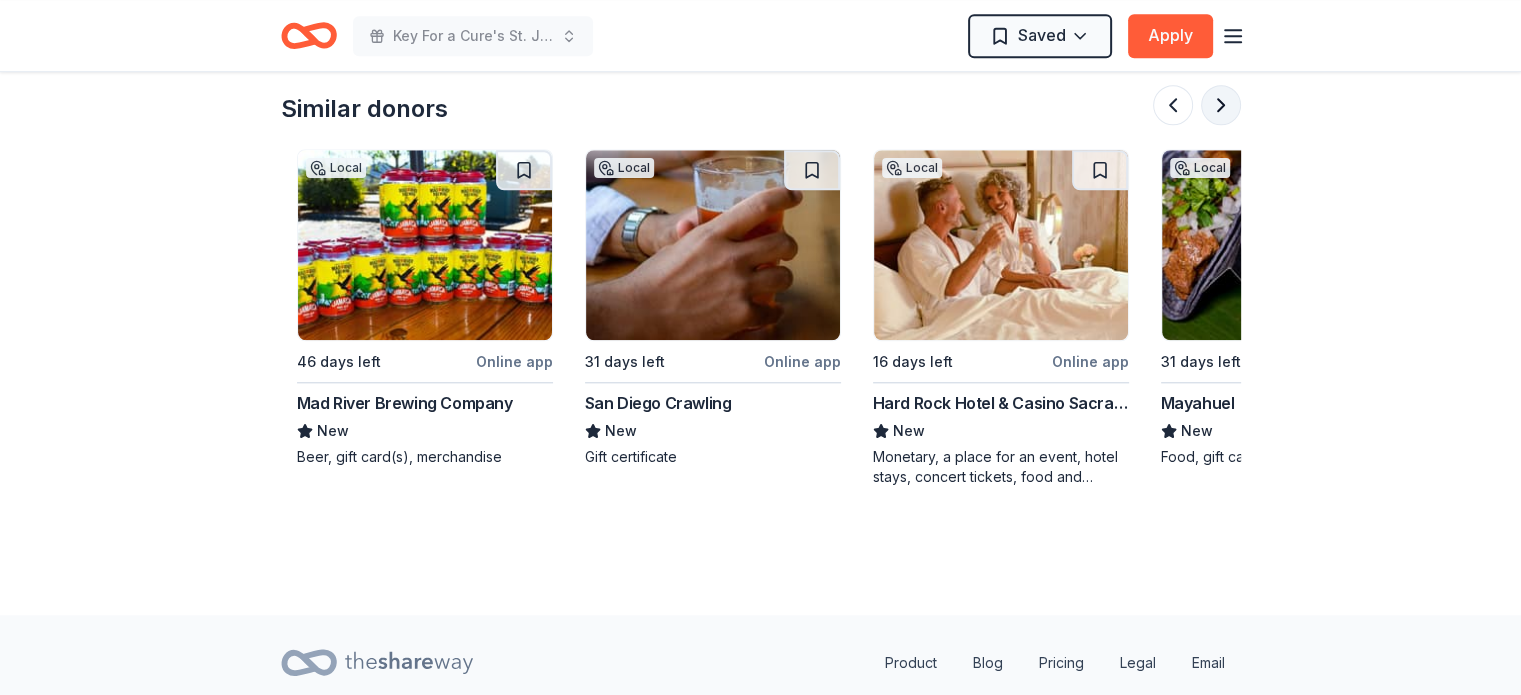 scroll, scrollTop: 0, scrollLeft: 864, axis: horizontal 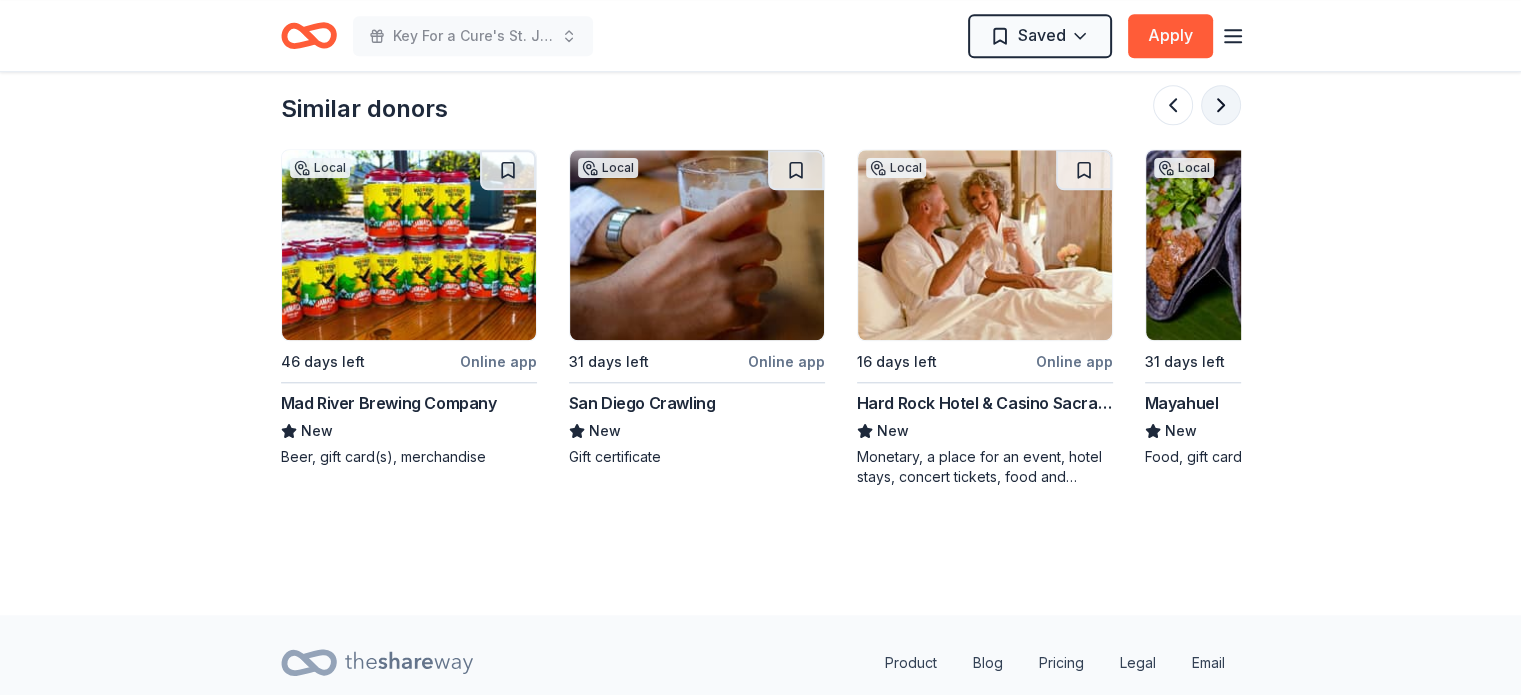 click at bounding box center (1221, 105) 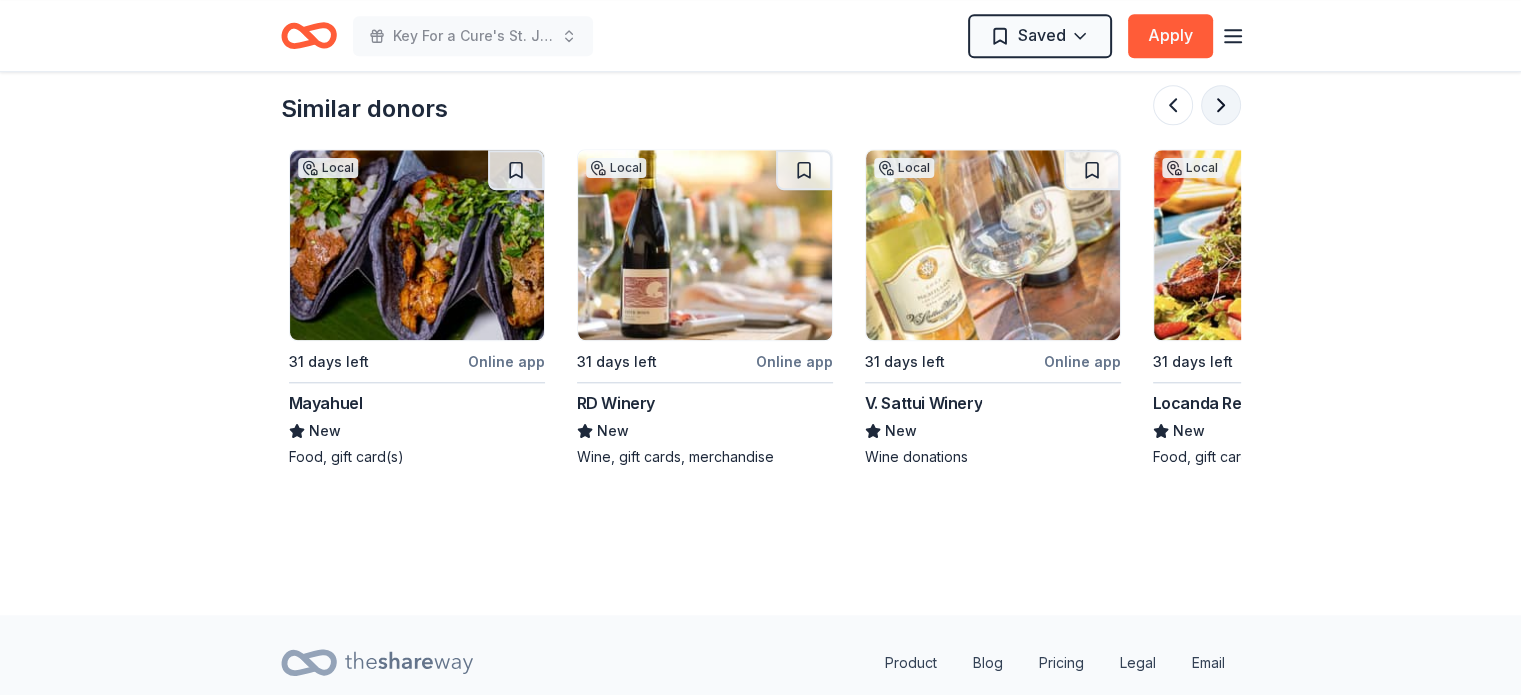 scroll, scrollTop: 0, scrollLeft: 1728, axis: horizontal 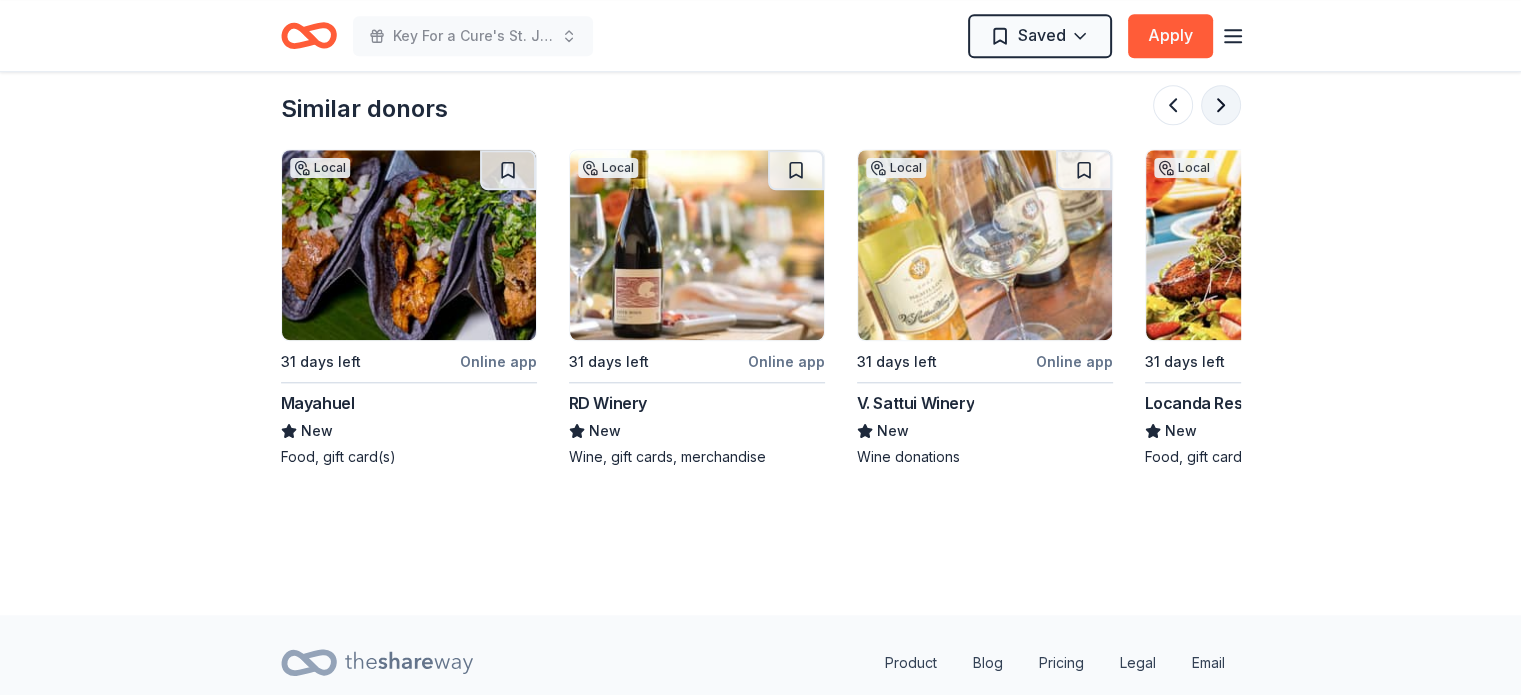 click at bounding box center [1221, 105] 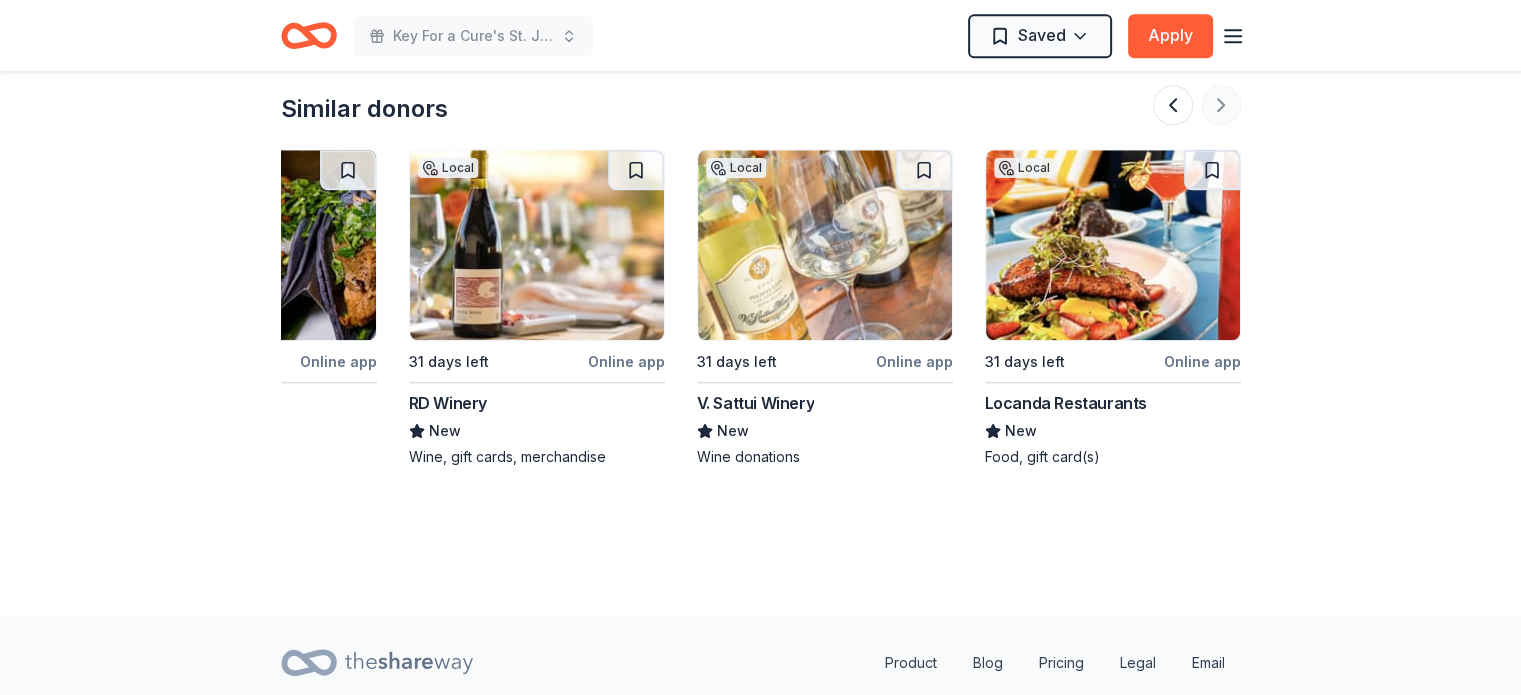 click at bounding box center [1197, 105] 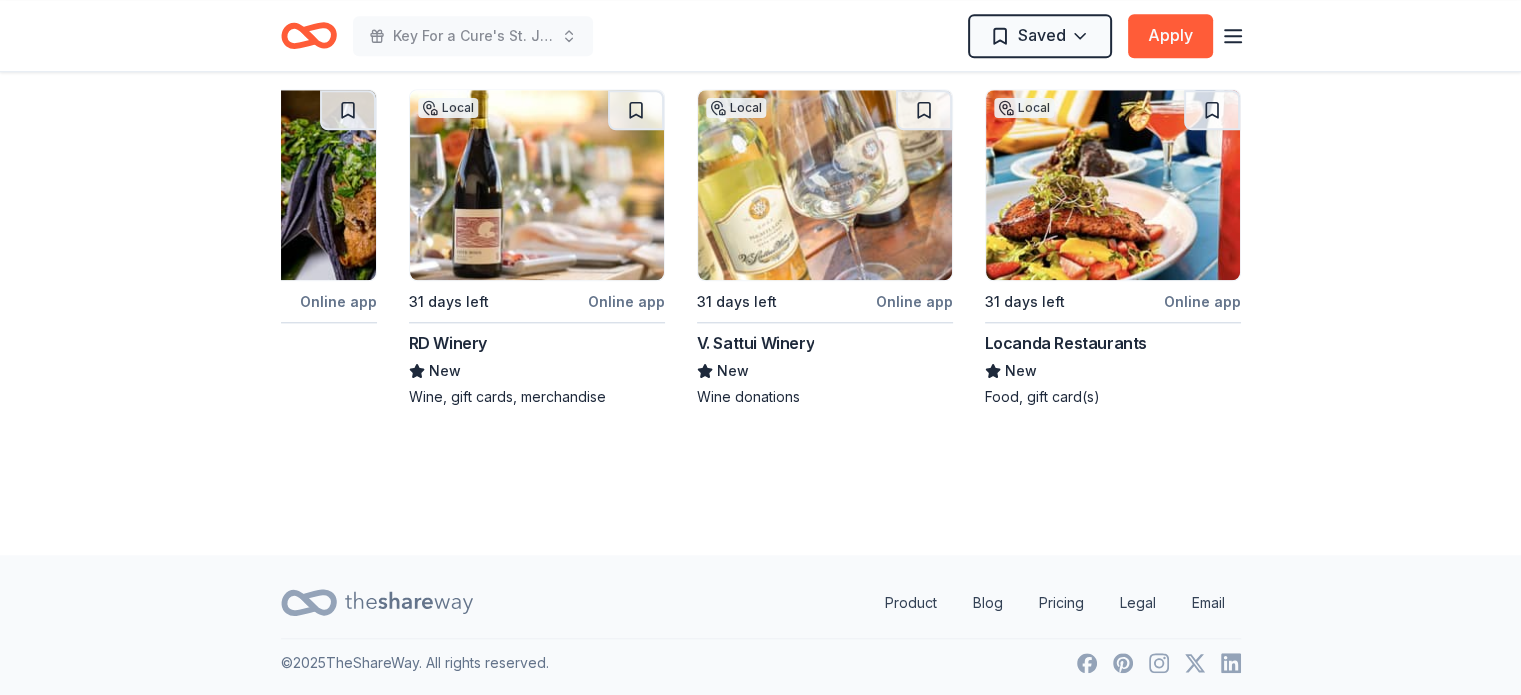 scroll, scrollTop: 1986, scrollLeft: 0, axis: vertical 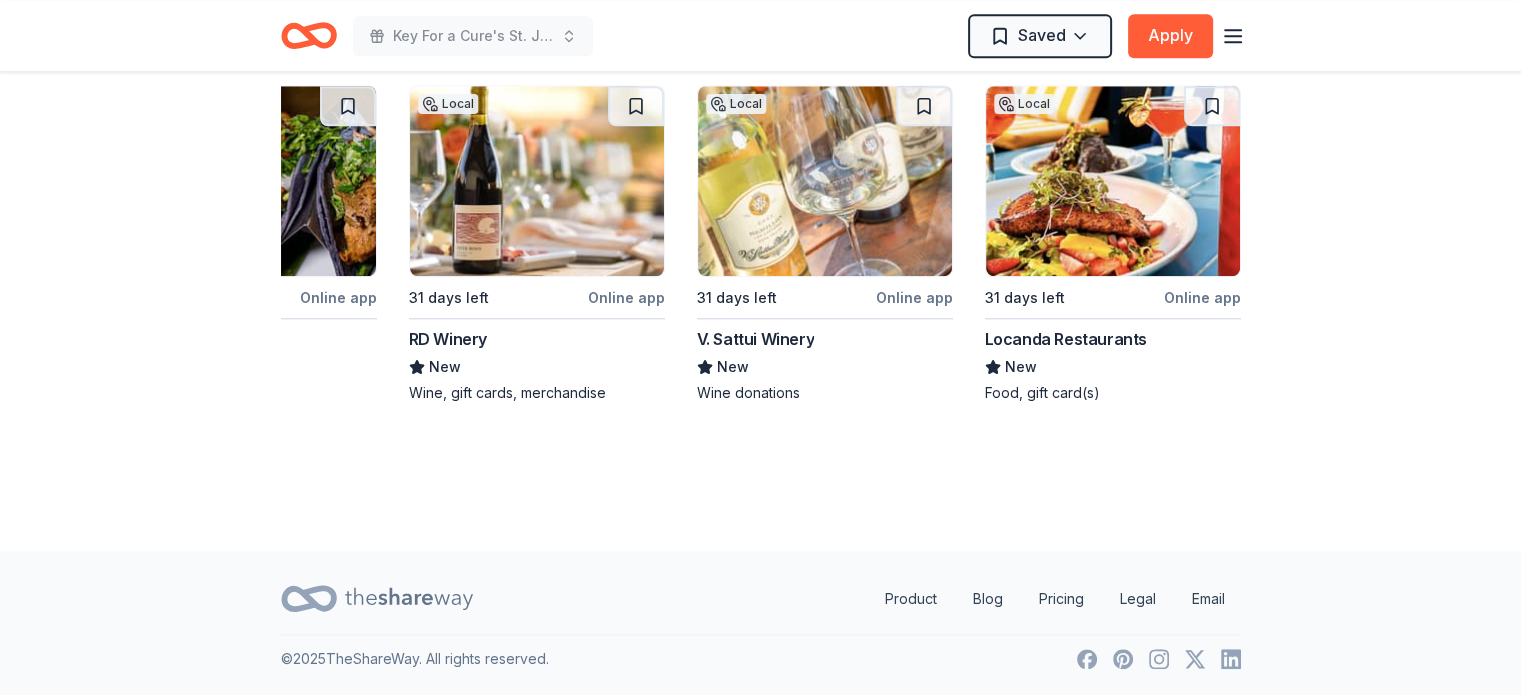 click at bounding box center (1113, 181) 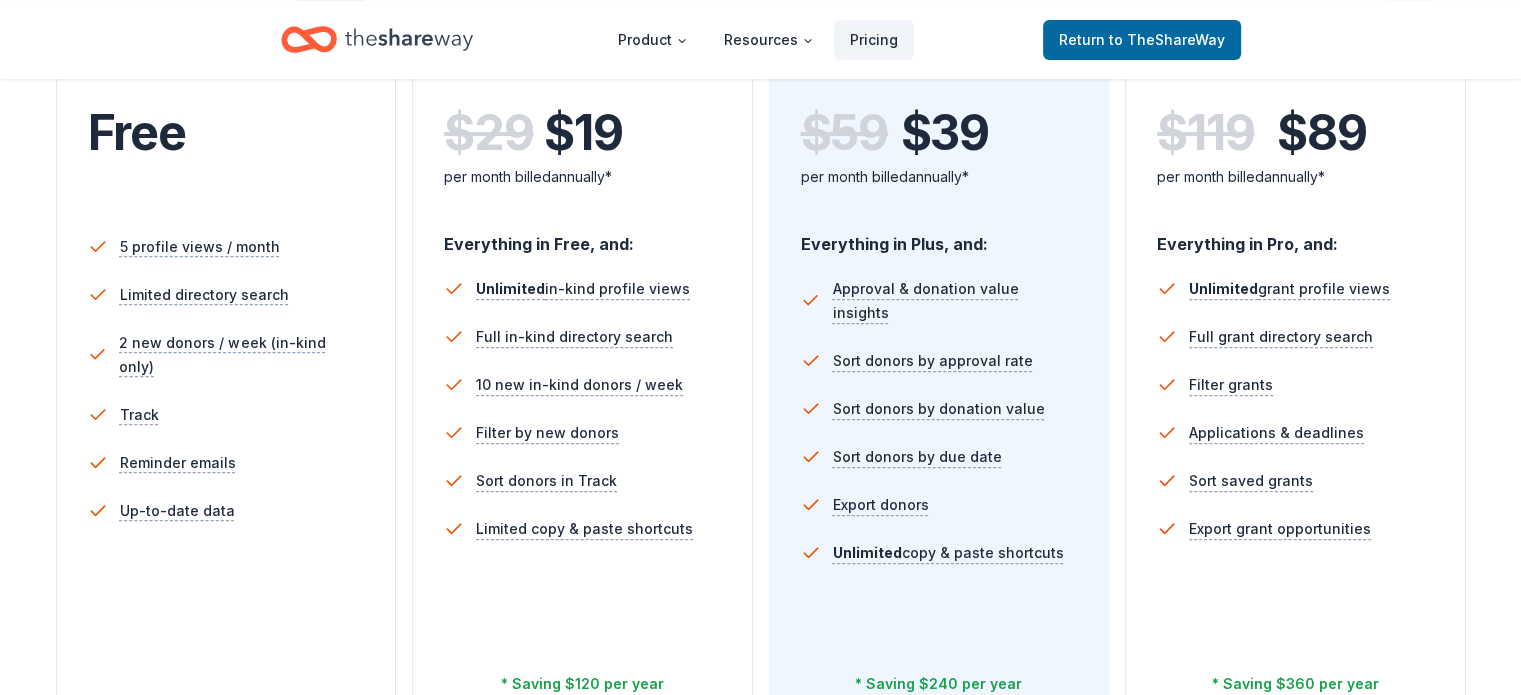 scroll, scrollTop: 500, scrollLeft: 0, axis: vertical 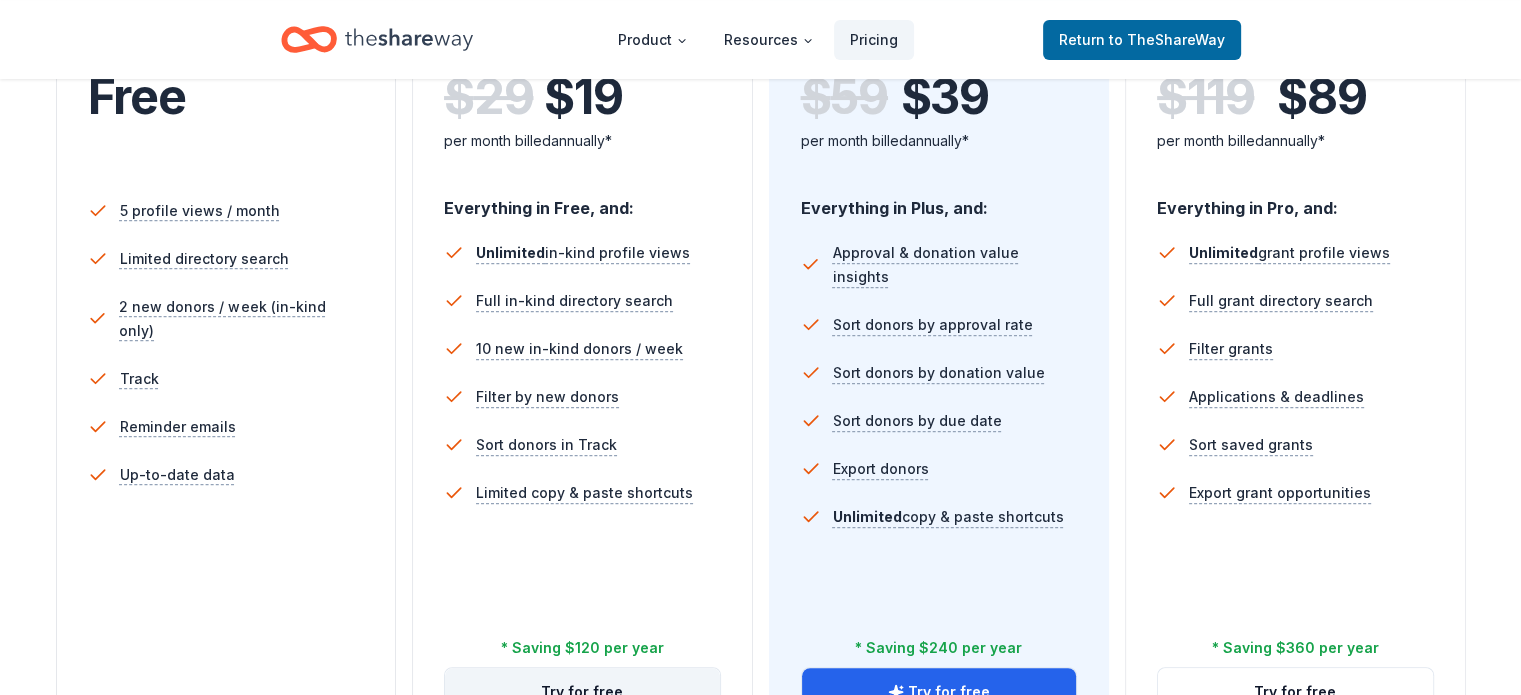 click on "Try for free" at bounding box center (582, 692) 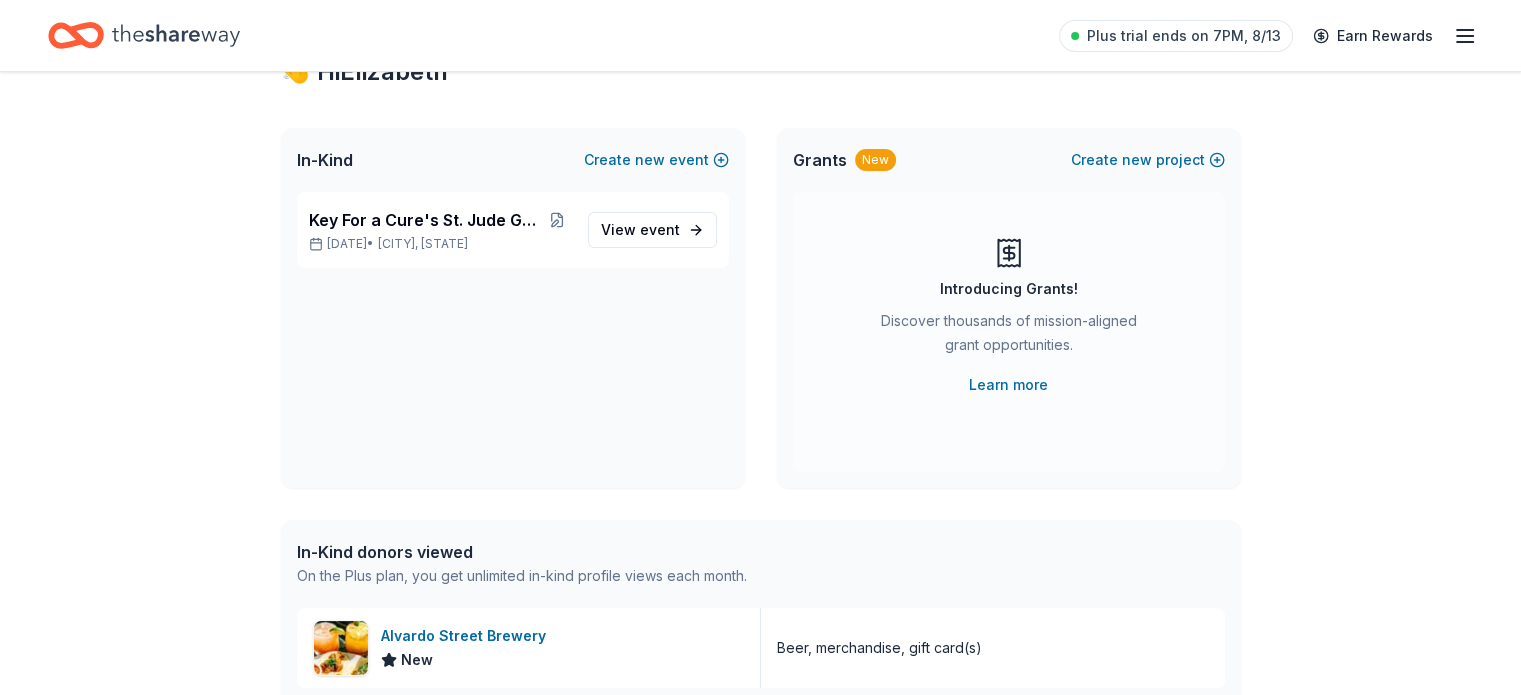 scroll, scrollTop: 200, scrollLeft: 0, axis: vertical 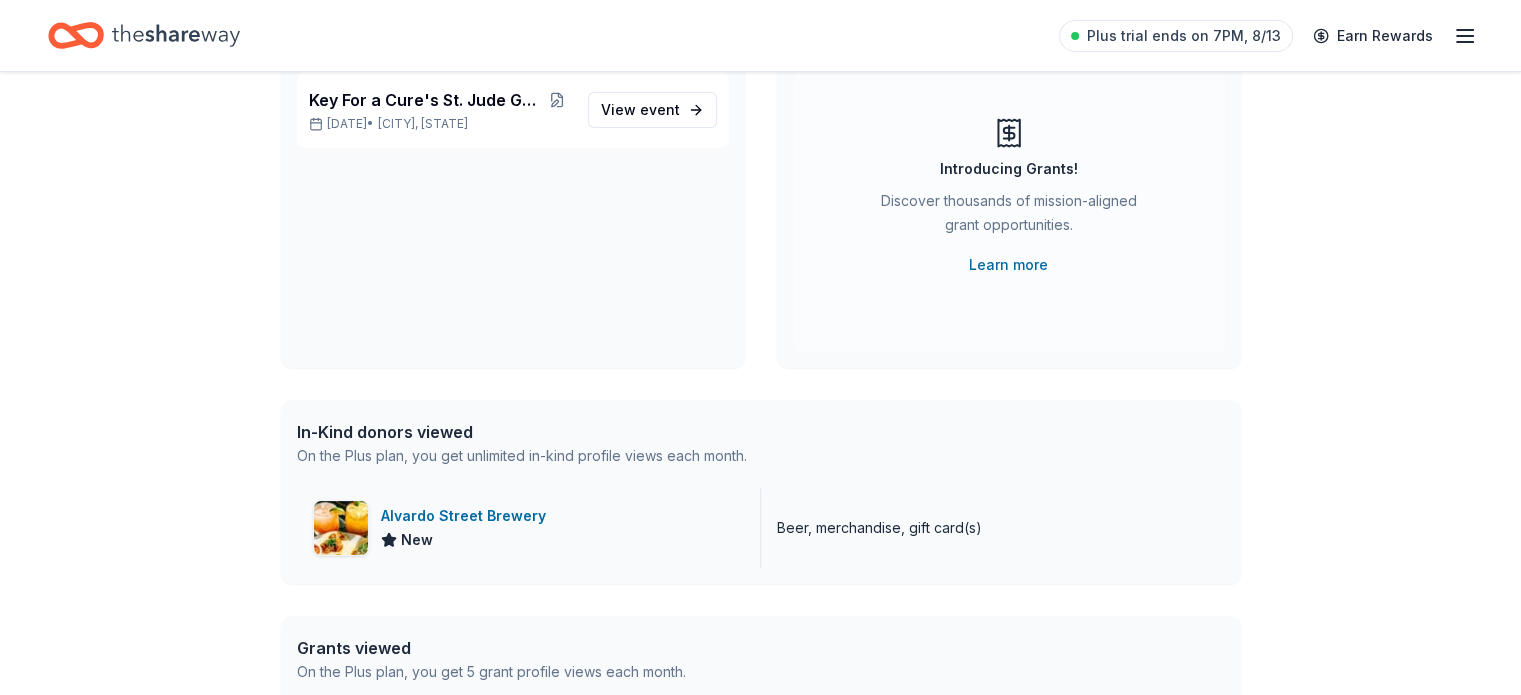 click on "Alvardo Street Brewery" at bounding box center [467, 516] 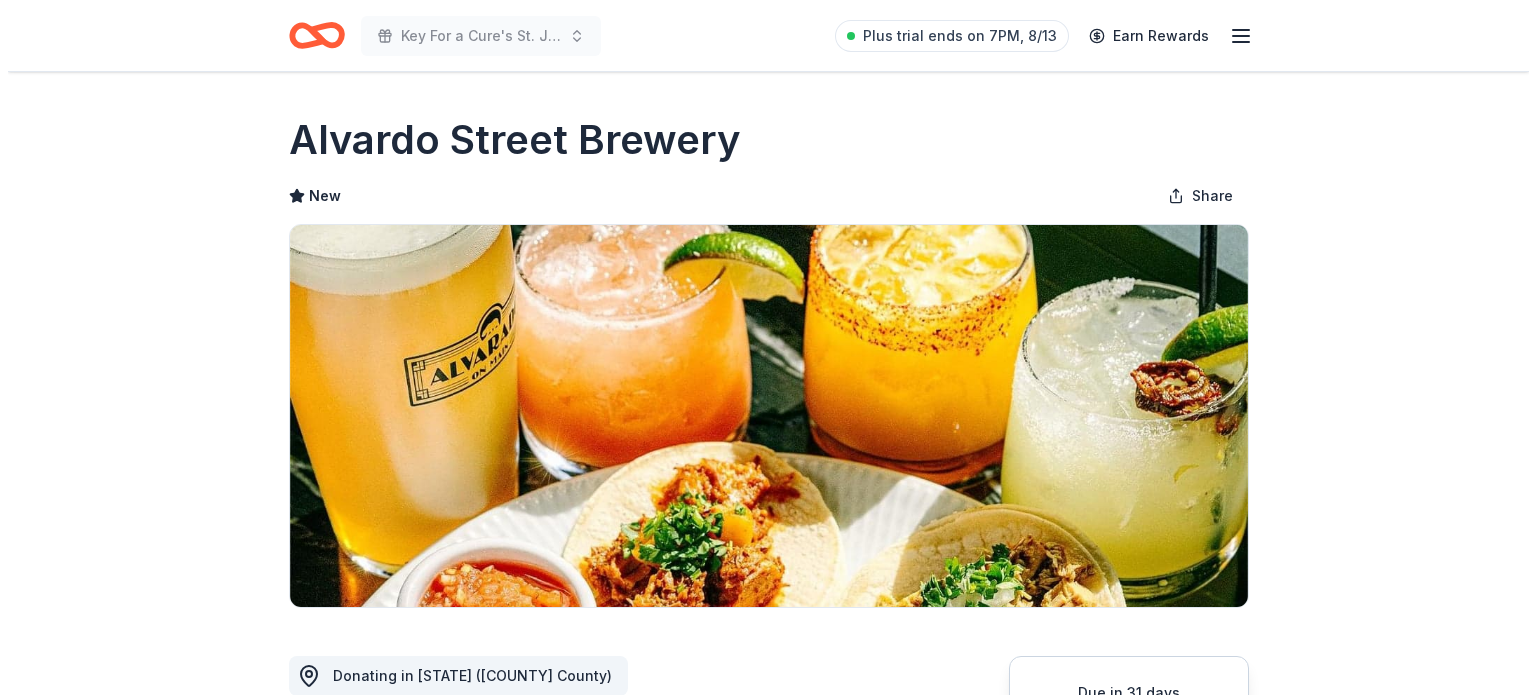 scroll, scrollTop: 400, scrollLeft: 0, axis: vertical 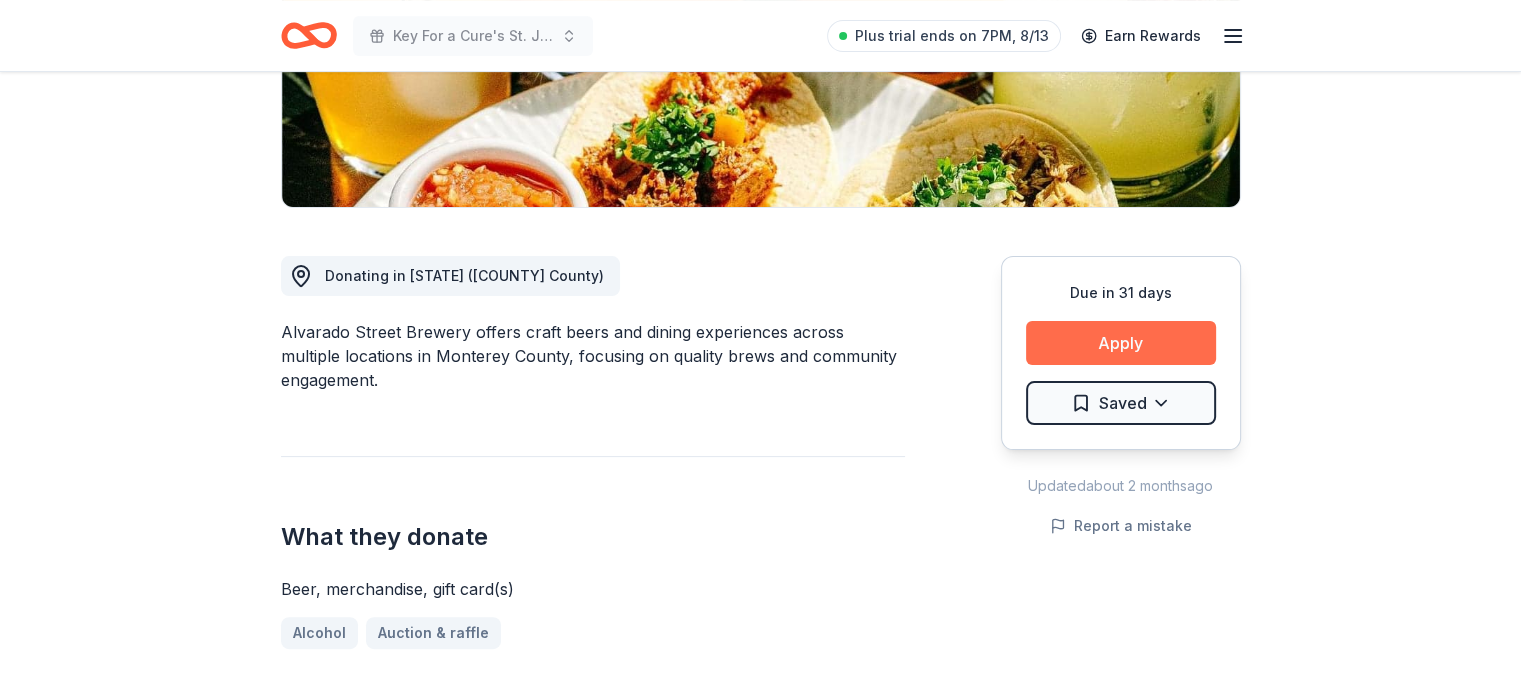 click on "Apply" at bounding box center [1121, 343] 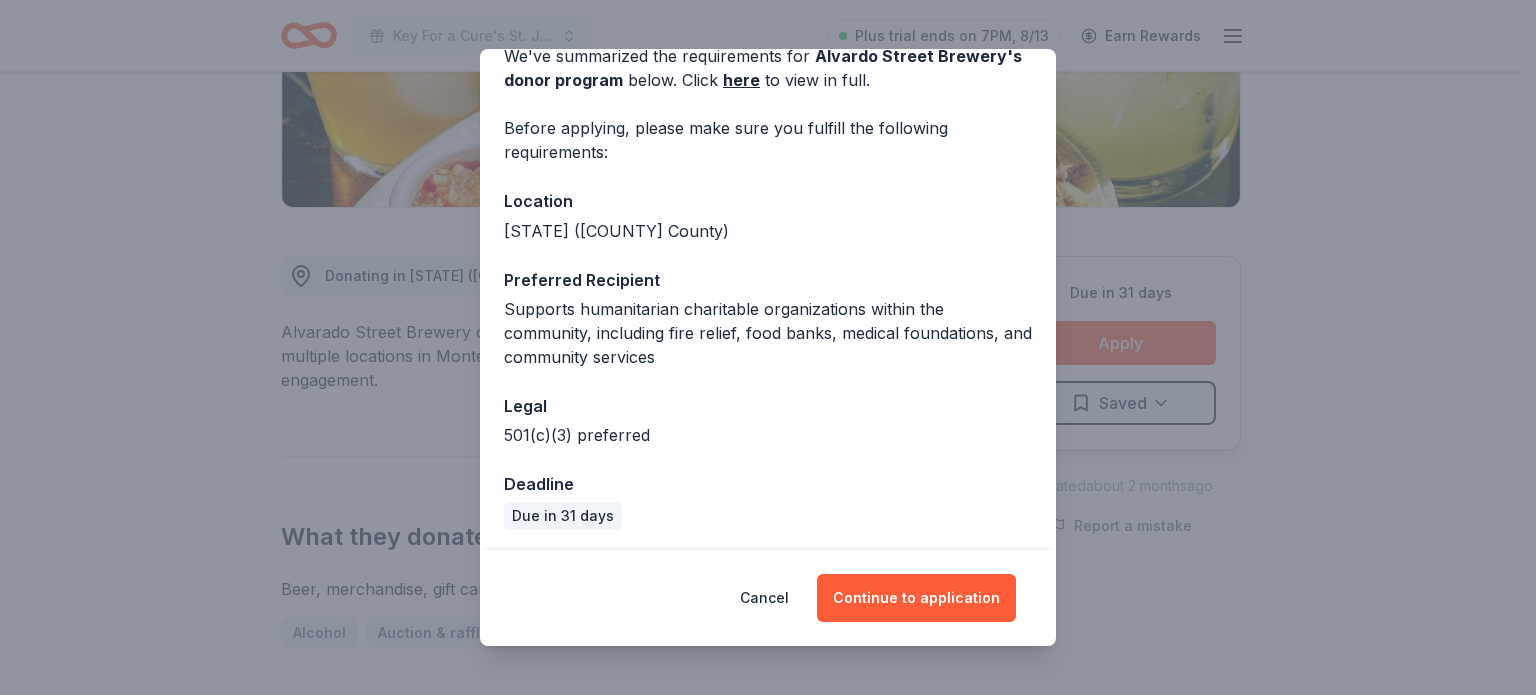 scroll, scrollTop: 104, scrollLeft: 0, axis: vertical 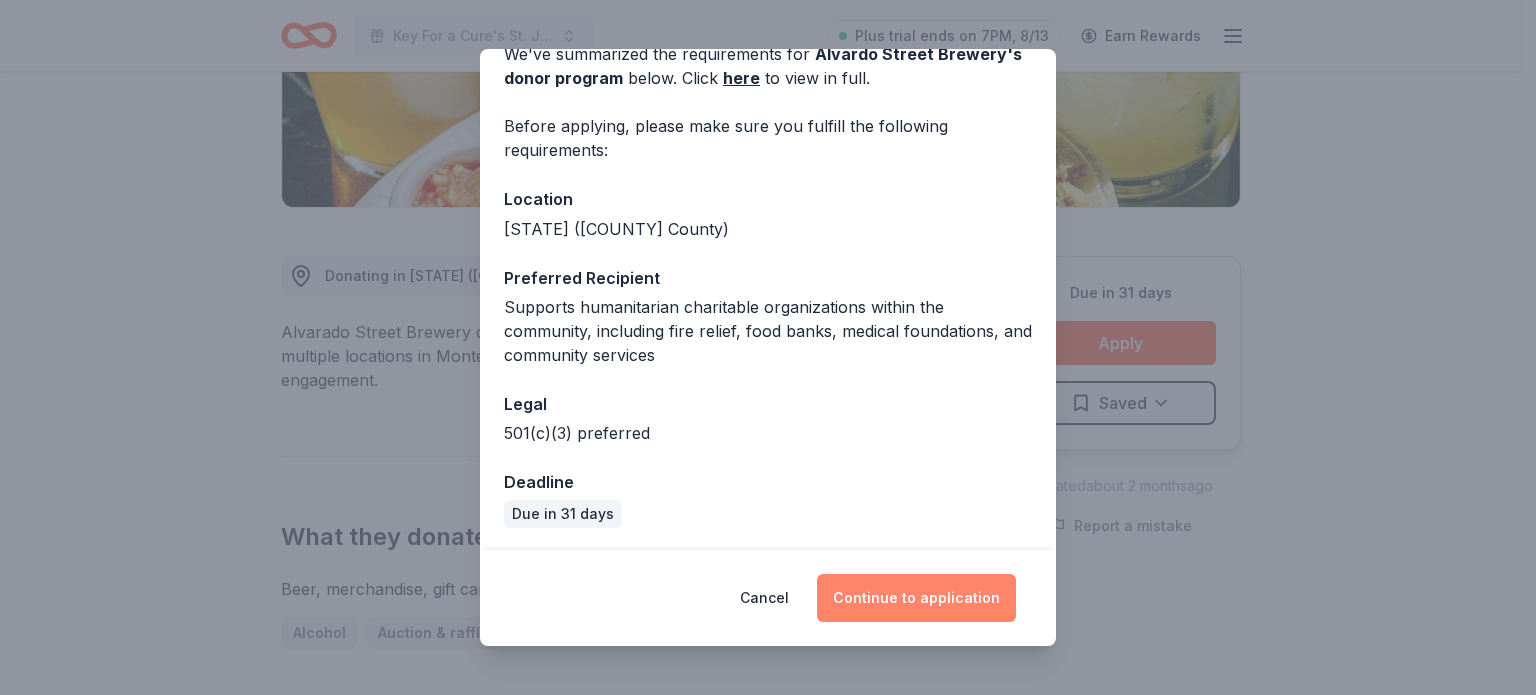 click on "Continue to application" at bounding box center [916, 598] 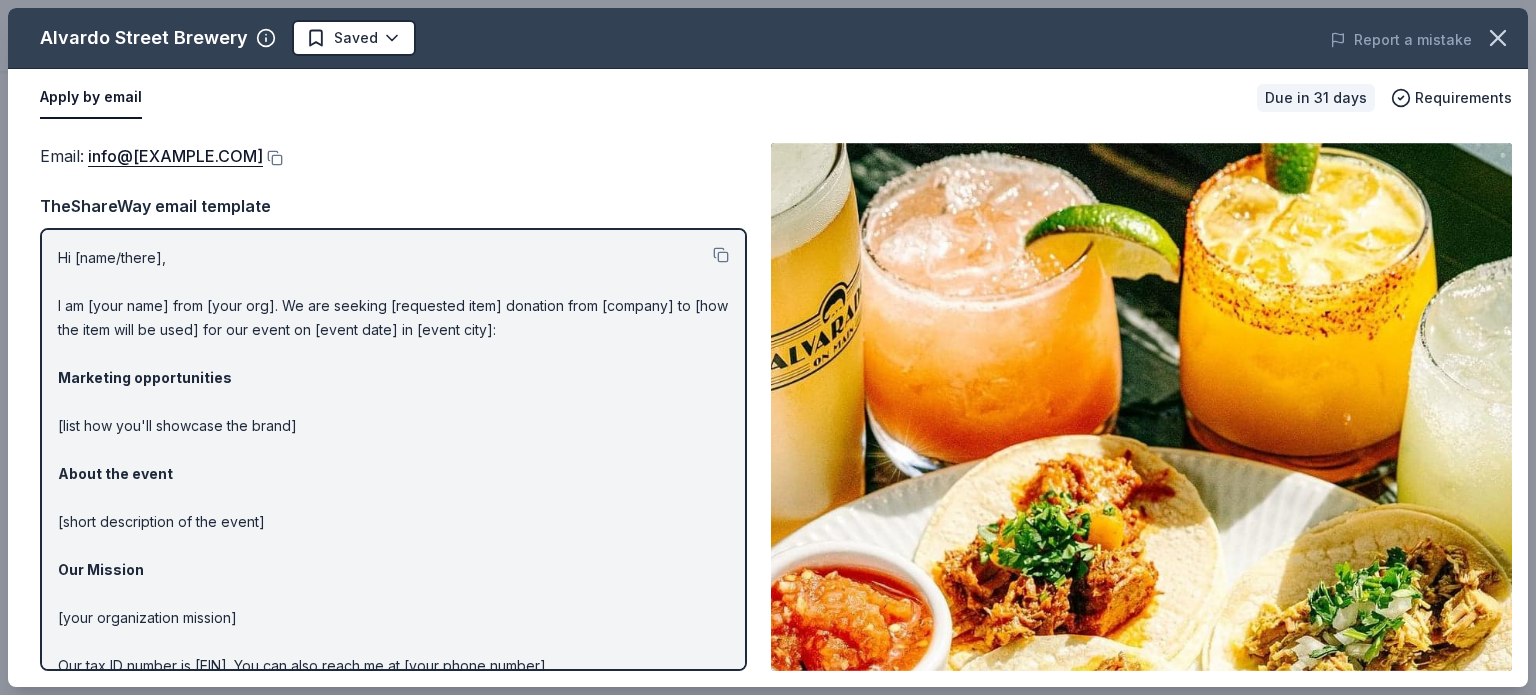 click on "Hi [name/there],
I am [your name] from [your org]. We are seeking [requested item] donation from [company] to [how the item will be used] for our event on [event date] in [event city]:
Marketing opportunities
[list how you'll showcase the brand]
About the event
[short description of the event]
Our Mission
[your organization mission]
Our tax ID number is [EIN]. You can also reach me at [your phone number].
Best,
[your name]" at bounding box center [393, 498] 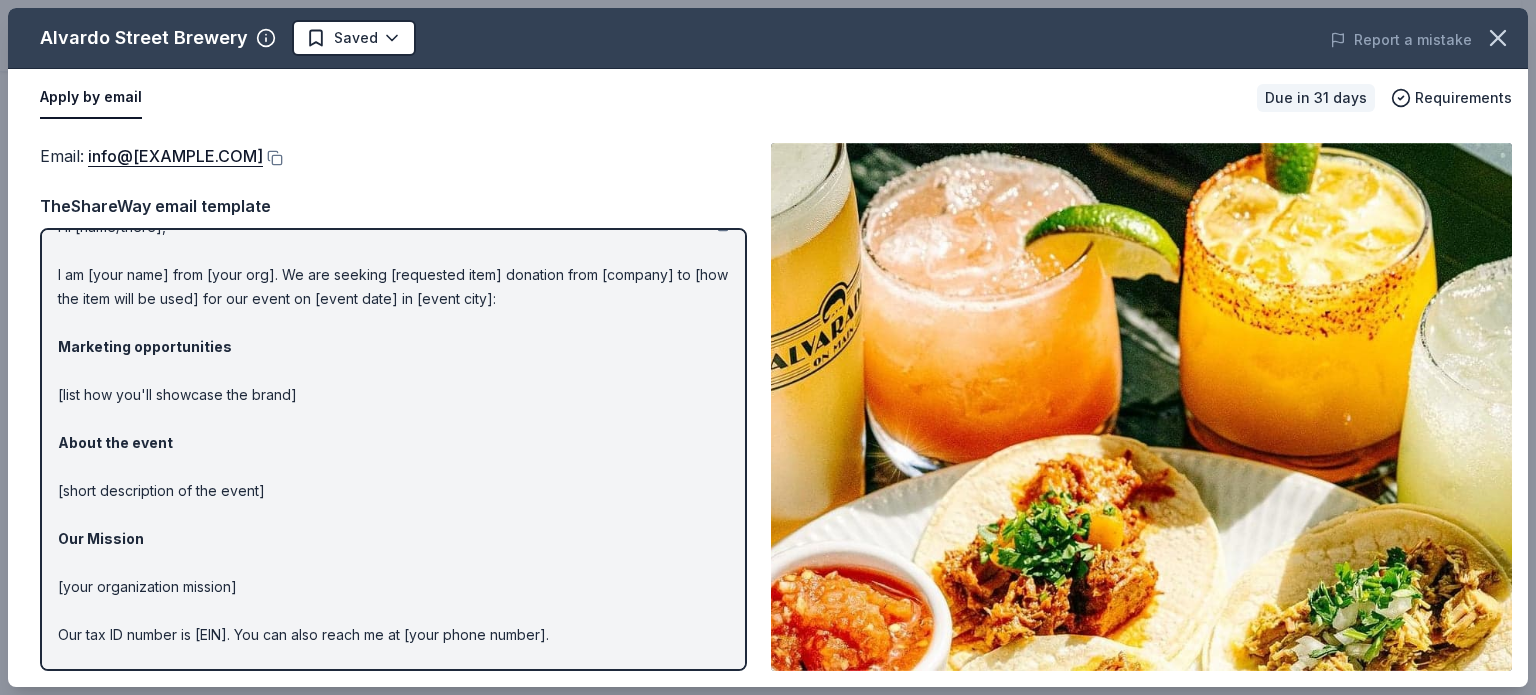 scroll, scrollTop: 0, scrollLeft: 0, axis: both 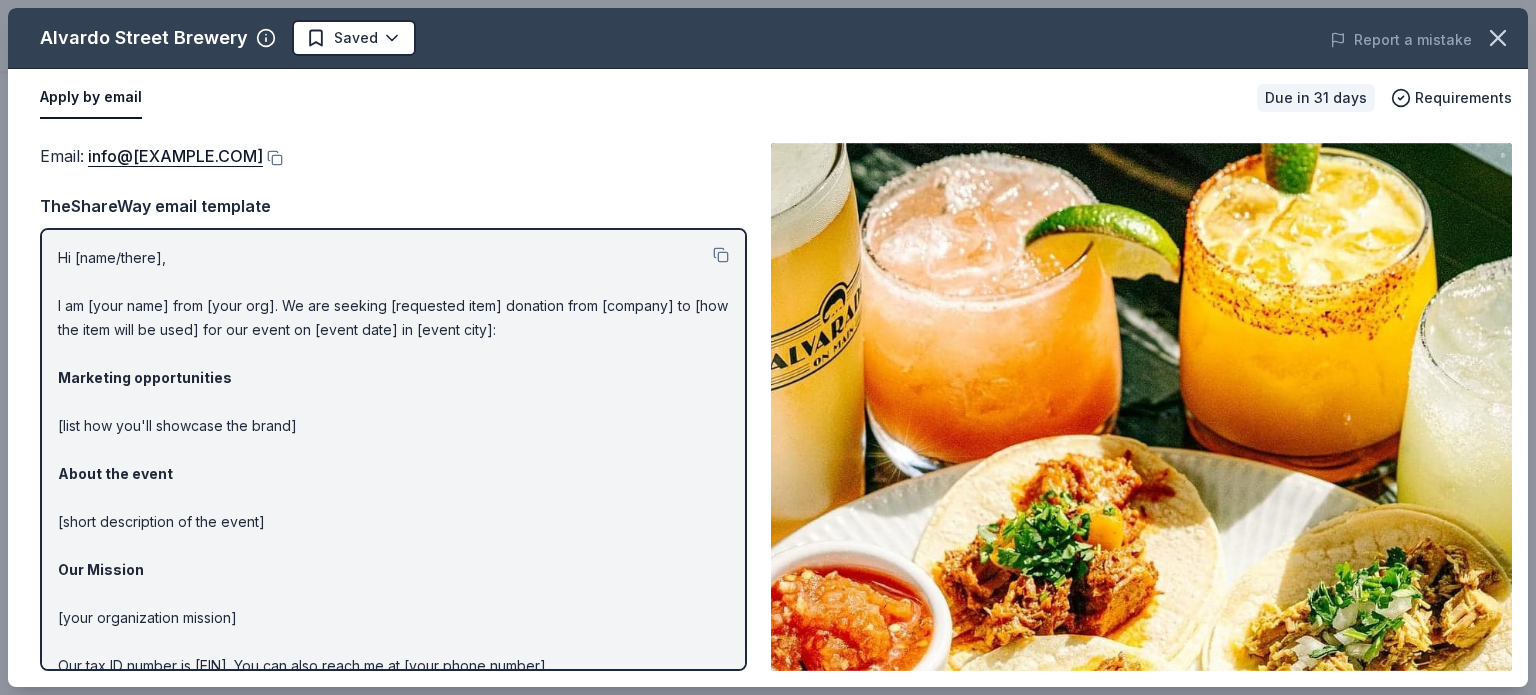 click on "Hi [name/there],
I am [your name] from [your org]. We are seeking [requested item] donation from [company] to [how the item will be used] for our event on [event date] in [event city]:
Marketing opportunities
[list how you'll showcase the brand]
About the event
[short description of the event]
Our Mission
[your organization mission]
Our tax ID number is [EIN]. You can also reach me at [your phone number].
Best,
[your name]" at bounding box center [393, 498] 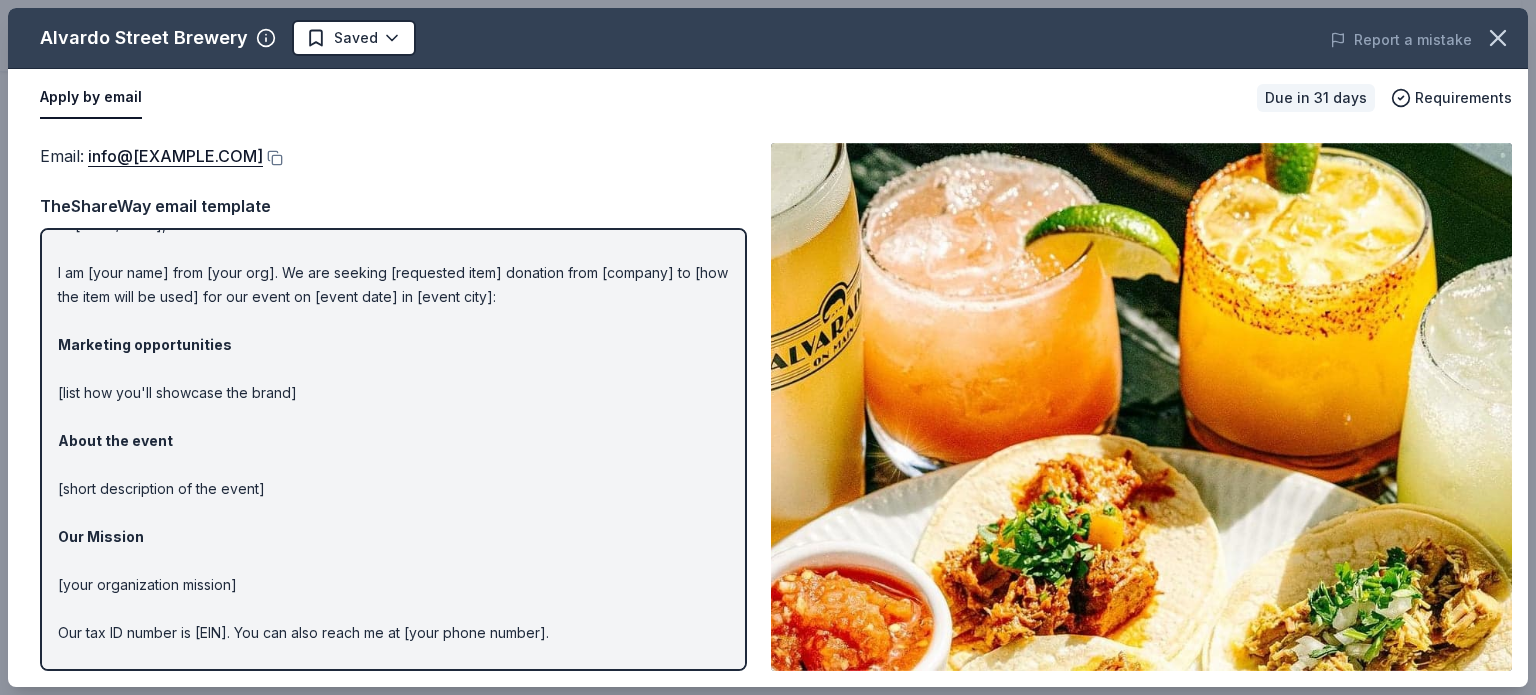scroll, scrollTop: 0, scrollLeft: 0, axis: both 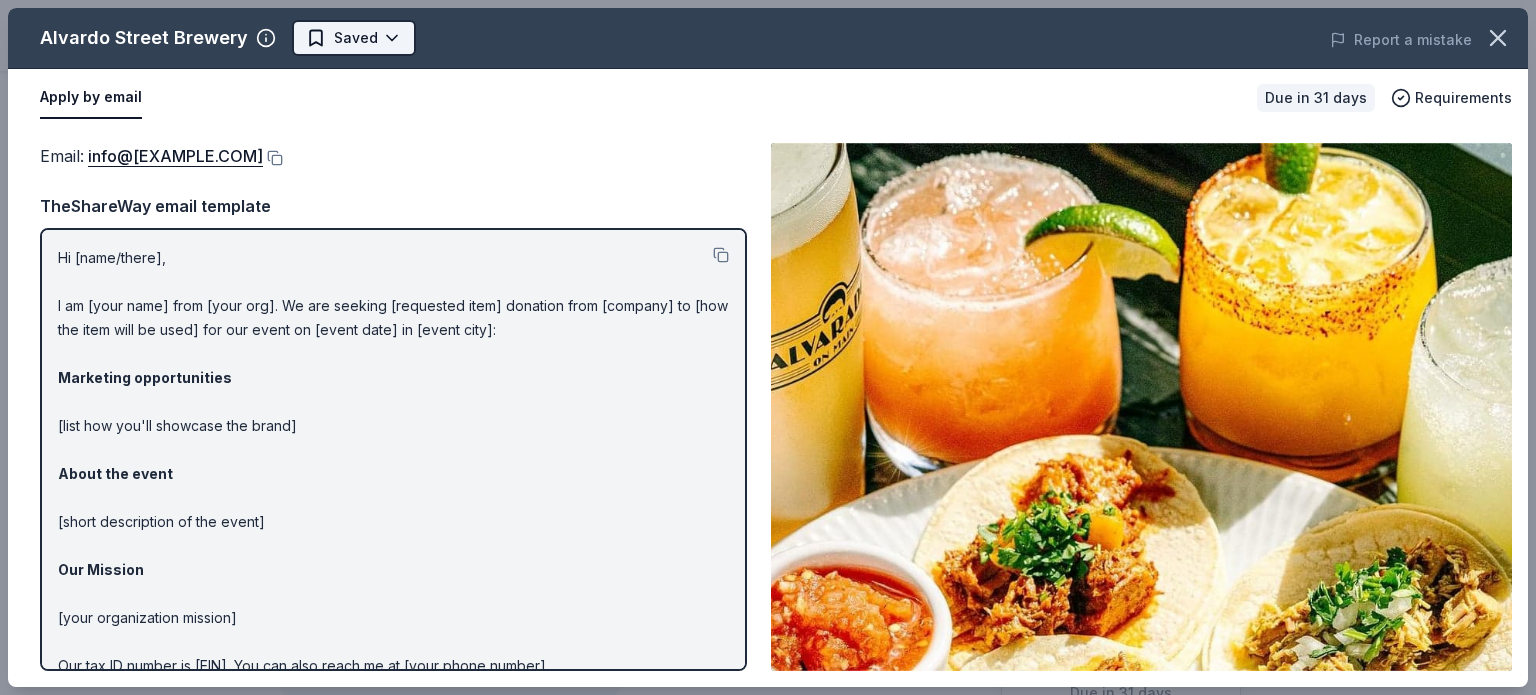 click on "Key For a Cure's St. Jude Golf Tournament Plus trial ends on 7PM, 8/13 Earn Rewards Due in 31 days Share Alvardo Street Brewery New Share Donating in CA (Monterey County) Alvarado Street Brewery offers craft beers and dining experiences across multiple locations in Monterey County, focusing on quality brews and community engagement. What they donate Beer, merchandise, gift card(s) Alcohol Auction & raffle Who they donate to  Preferred Supports humanitarian charitable organizations within the community, including fire relief, food banks, medical foundations, and community services Disaster Relief Health Poverty & Hunger 501(c)(3) preferred Upgrade to Pro to view approval rates and average donation values Due in 31 days Apply Saved Updated  about 2 months  ago Report a mistake New Be the first to review this company! Leave a review Similar donors 8   applies  last week 31 days left Target 4.3 Gift cards ($50-100 value, with a maximum donation of $500 per year) Local 31 days left Online app New Local Online app" at bounding box center (768, 347) 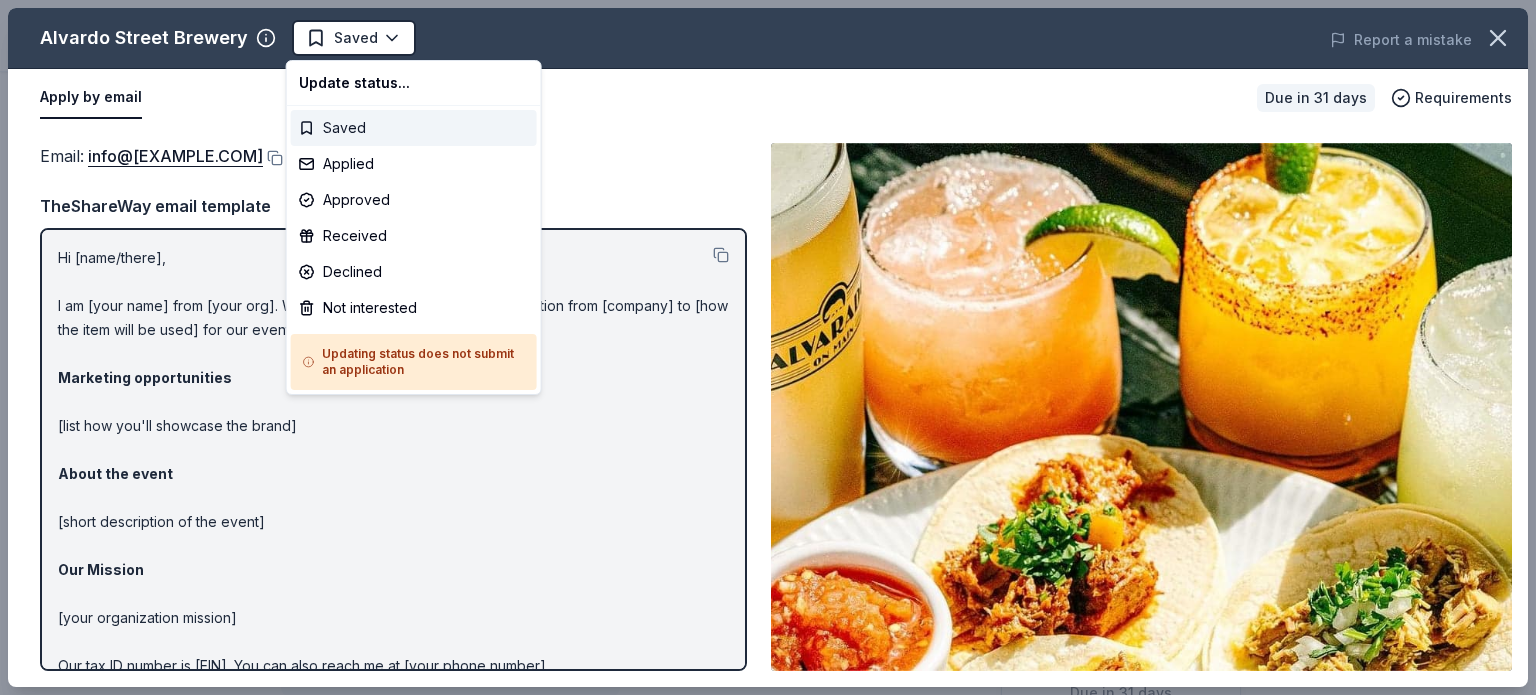 drag, startPoint x: 333, startPoint y: 126, endPoint x: 635, endPoint y: 119, distance: 302.08112 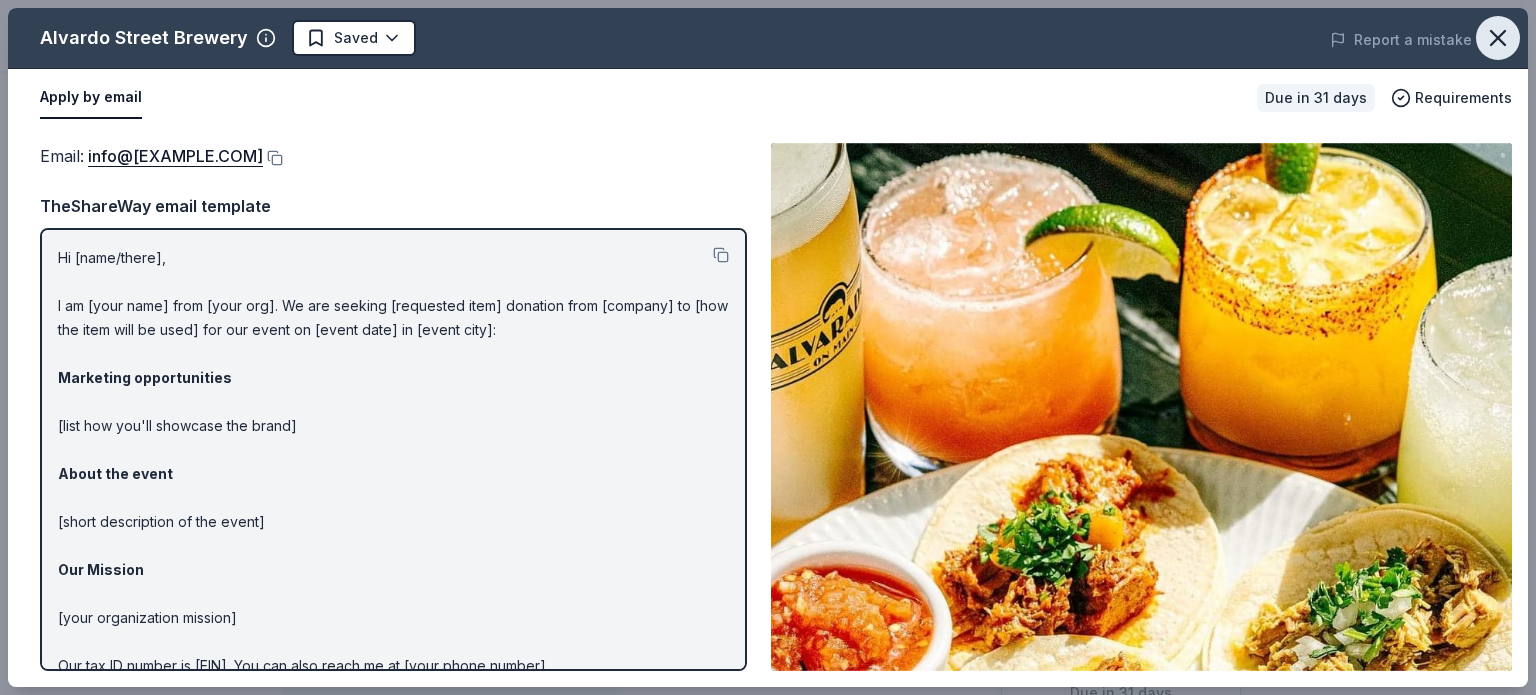 click 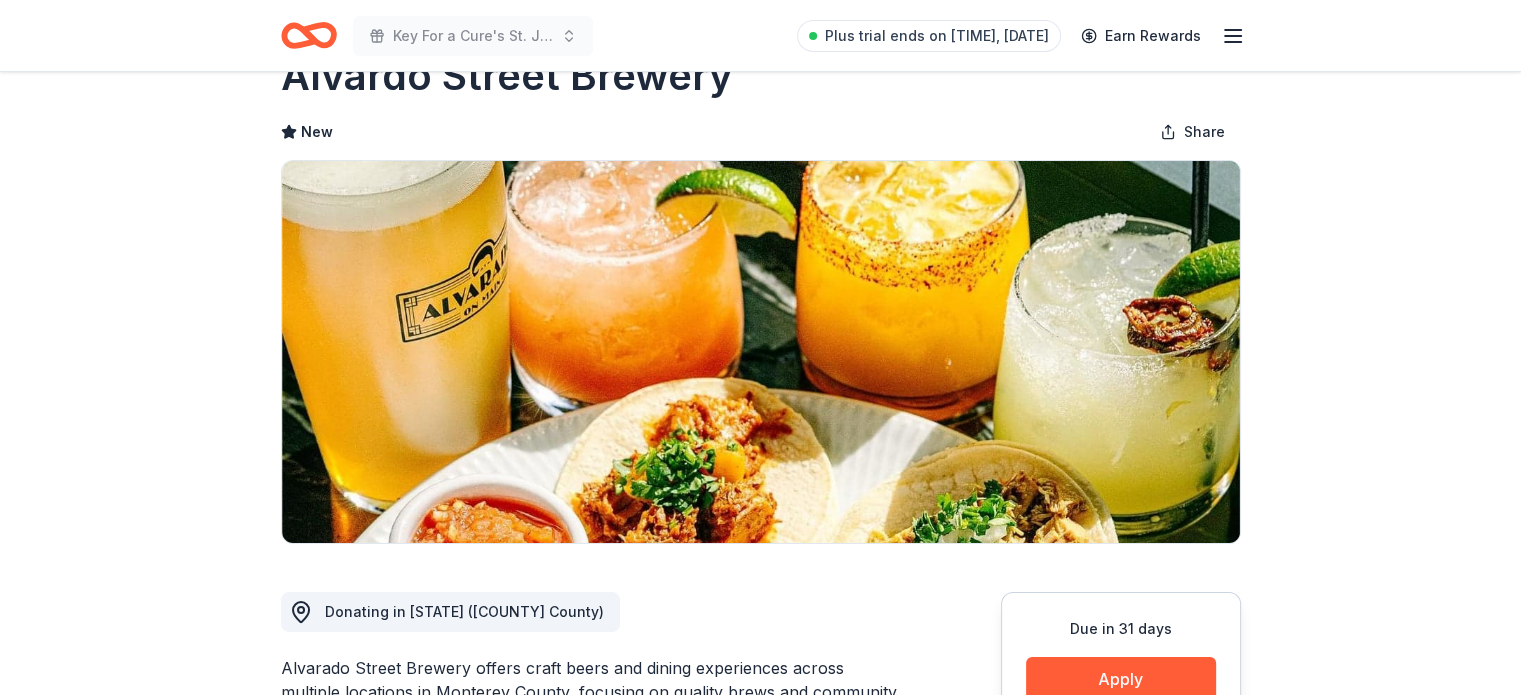 scroll, scrollTop: 0, scrollLeft: 0, axis: both 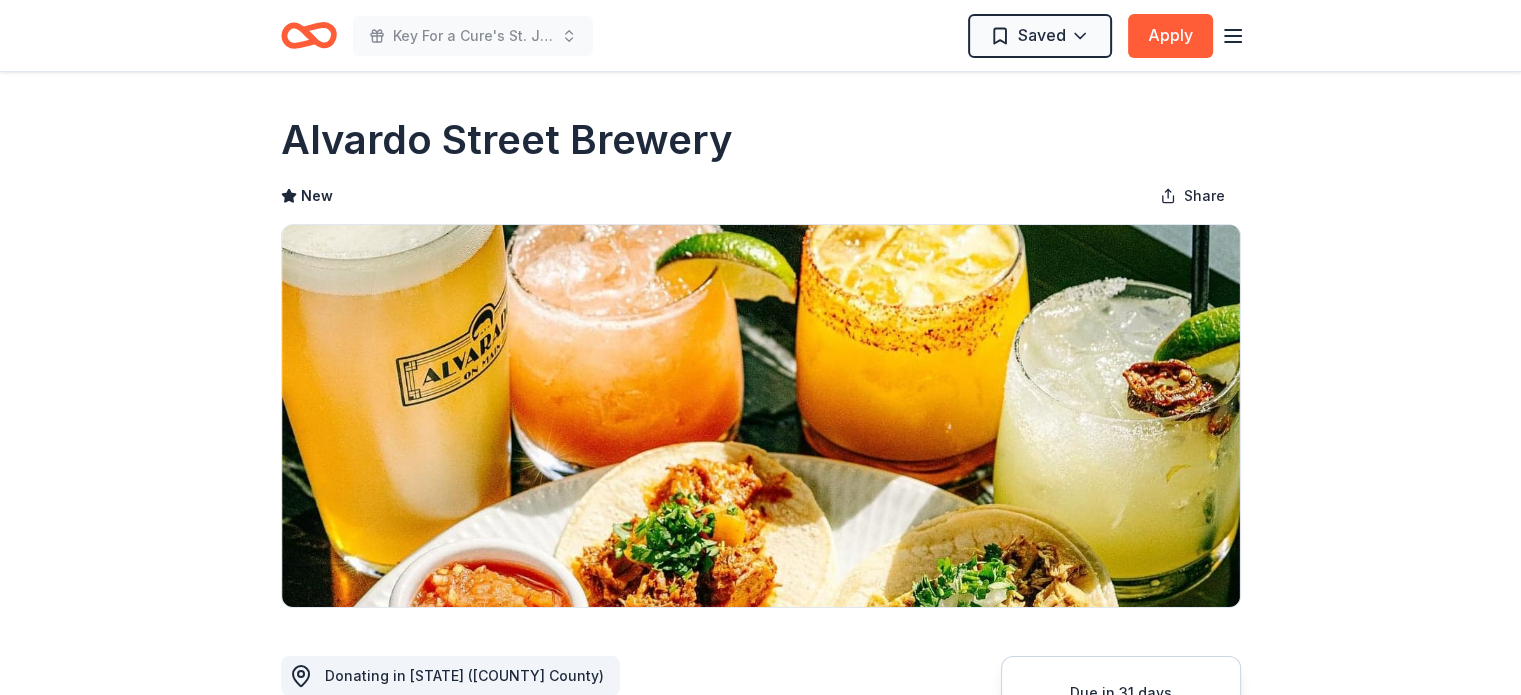 click 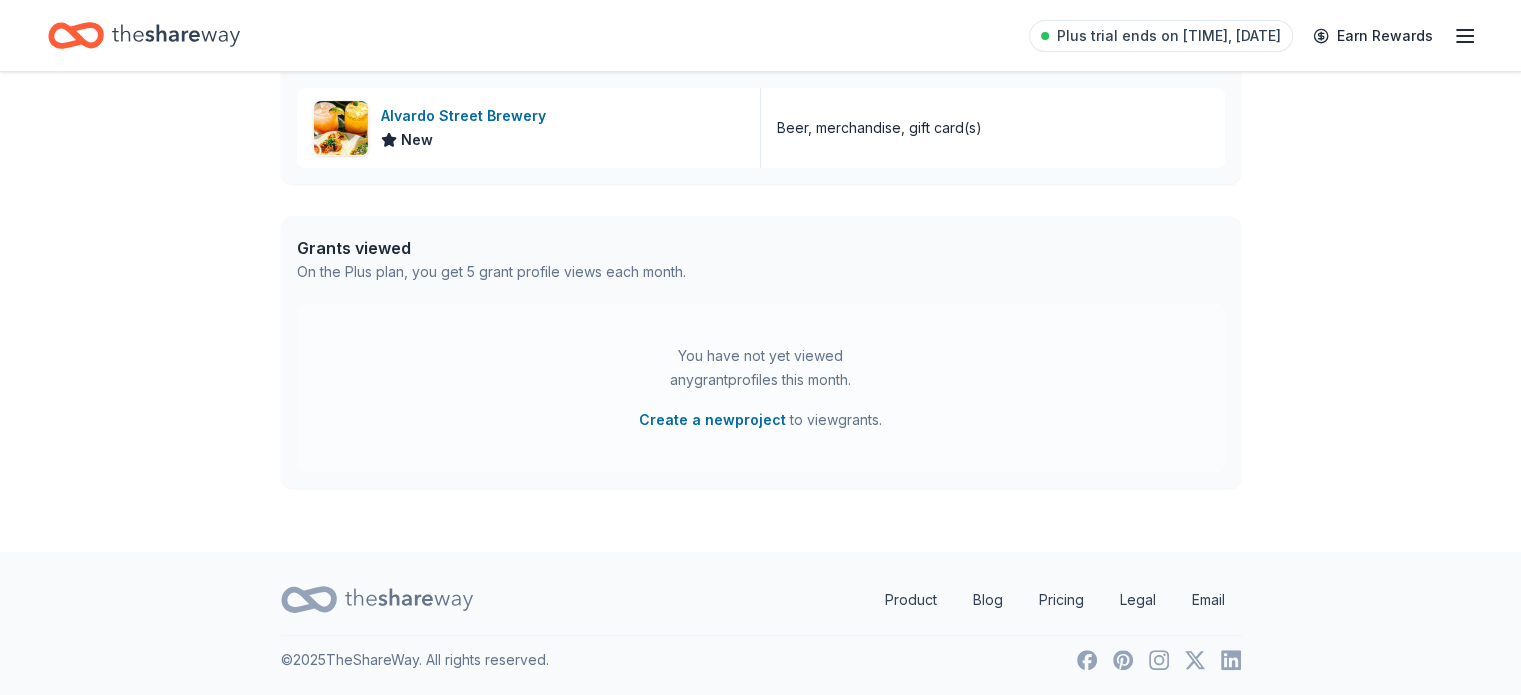 scroll, scrollTop: 0, scrollLeft: 0, axis: both 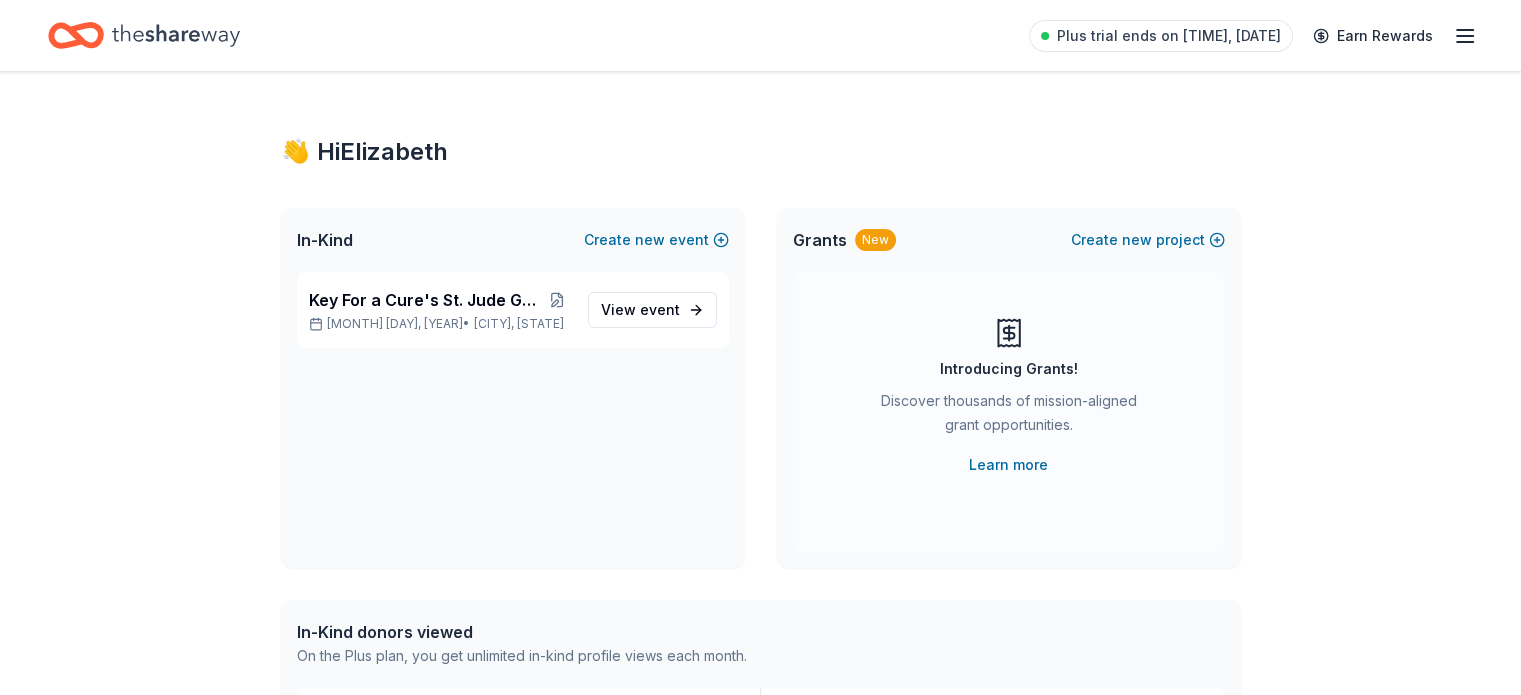 click 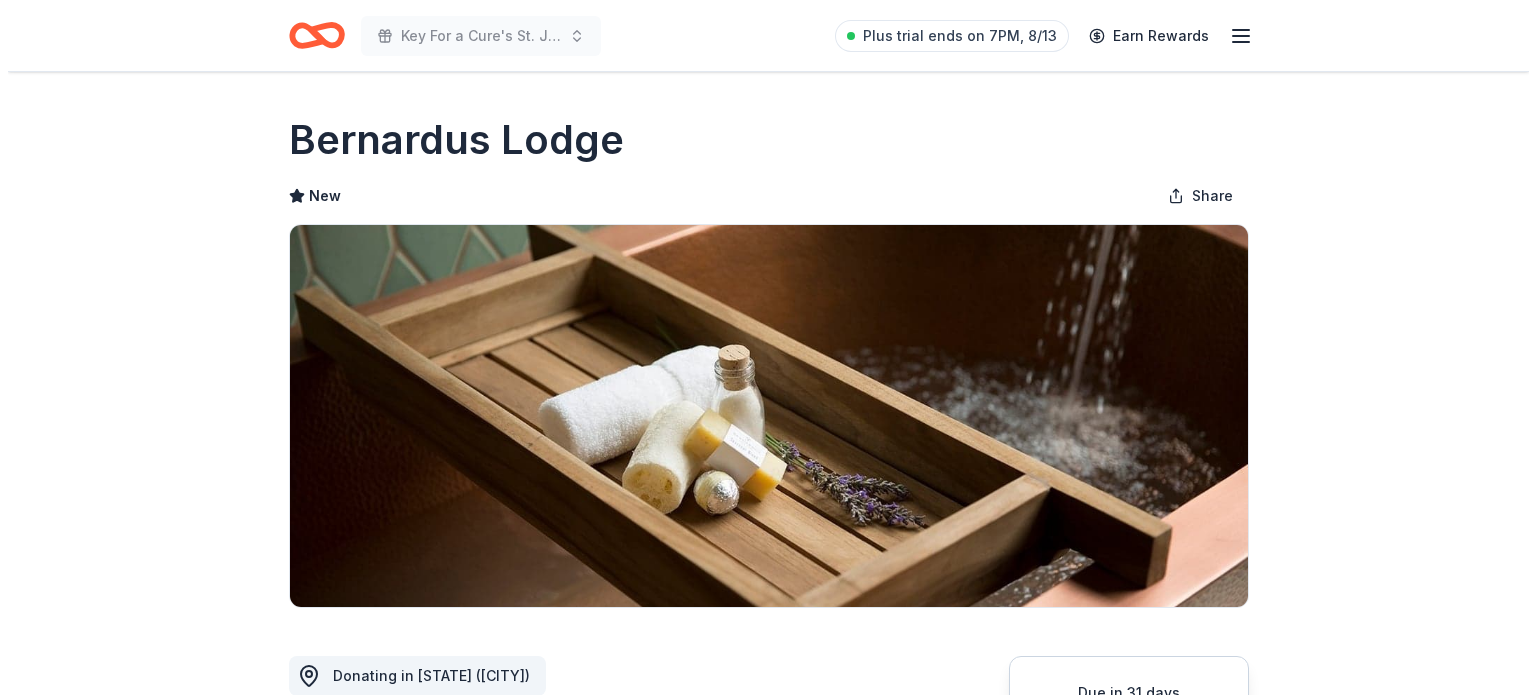 scroll, scrollTop: 300, scrollLeft: 0, axis: vertical 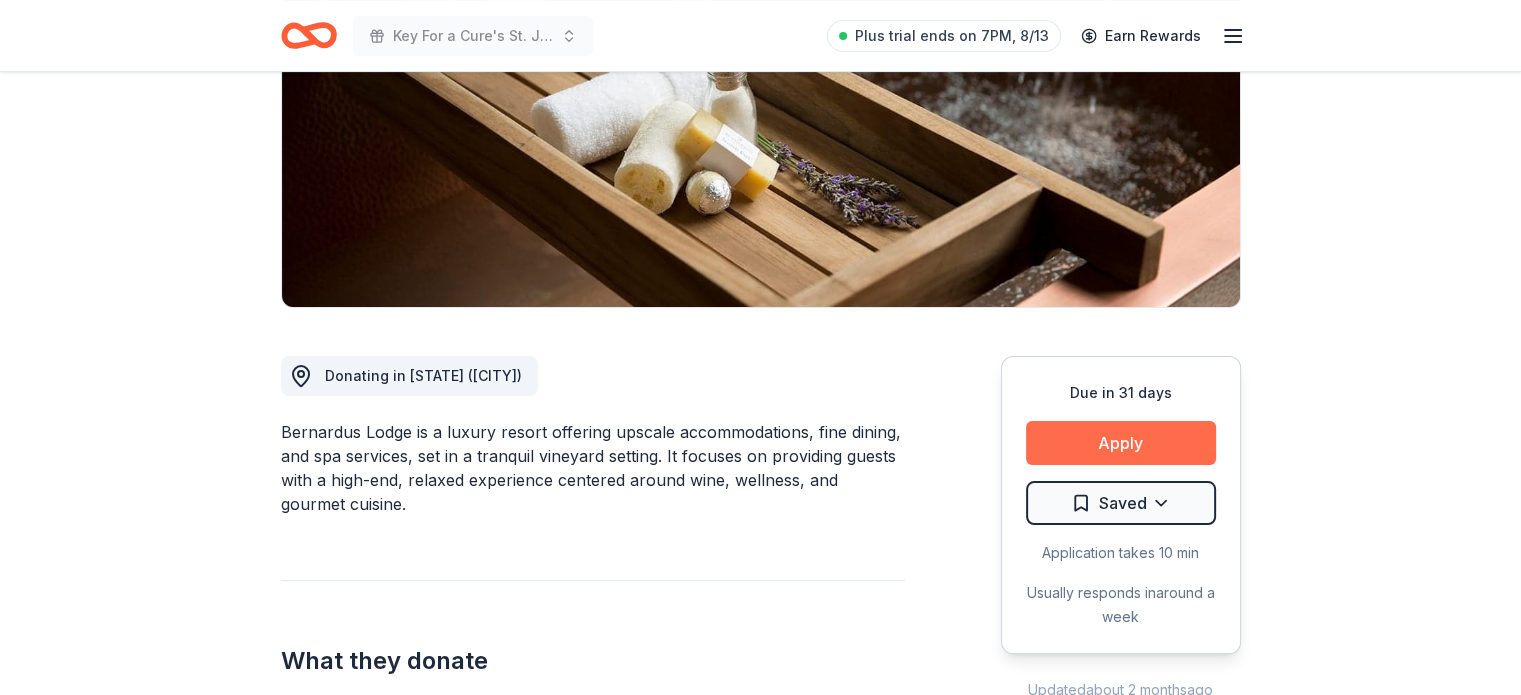 click on "Apply" at bounding box center [1121, 443] 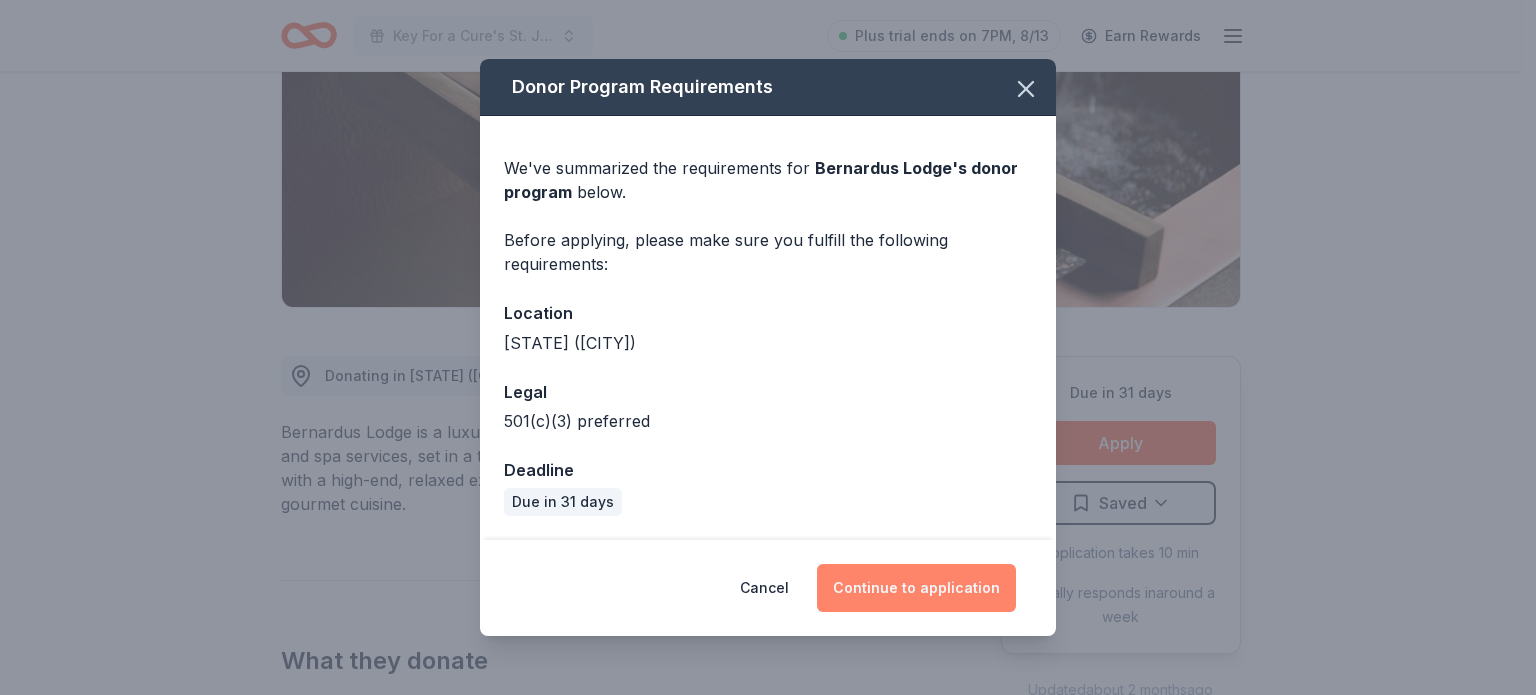 click on "Continue to application" at bounding box center [916, 588] 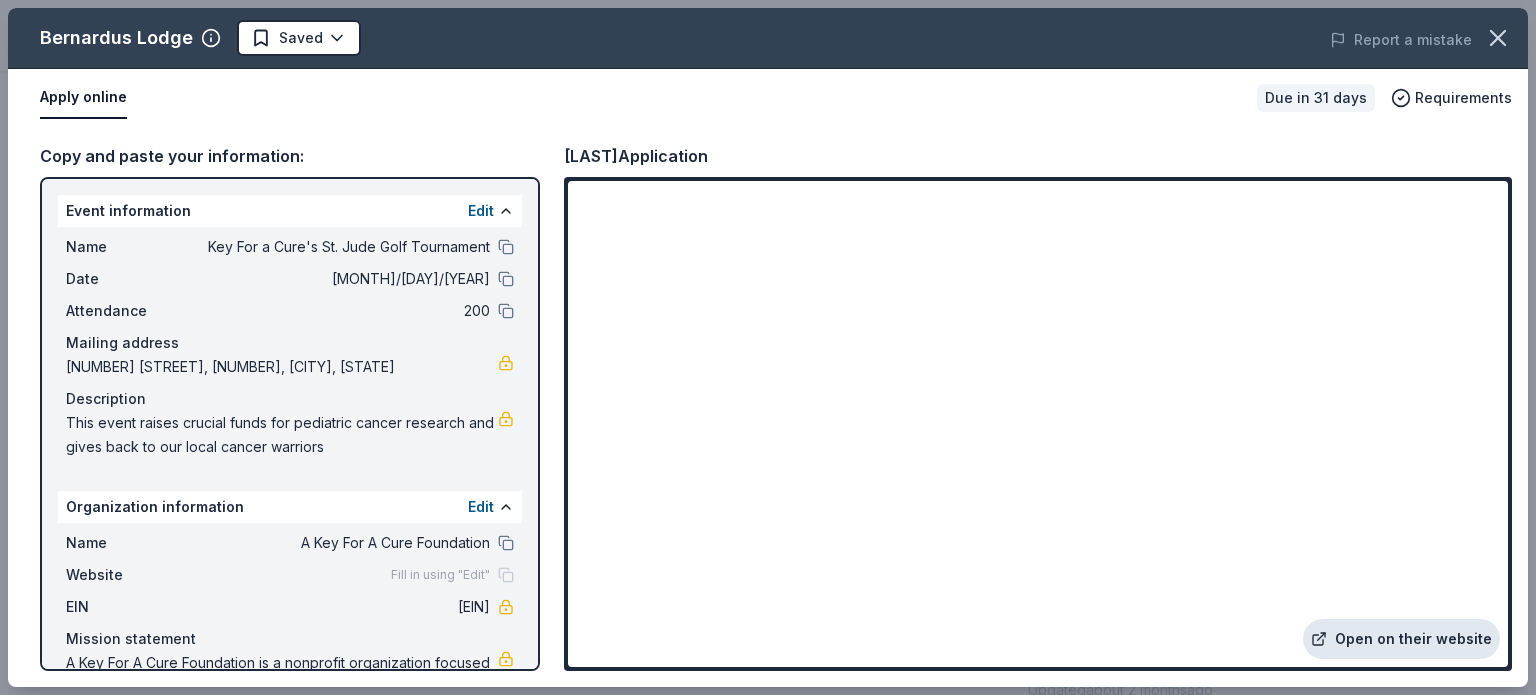click on "Open on their website" at bounding box center (1401, 639) 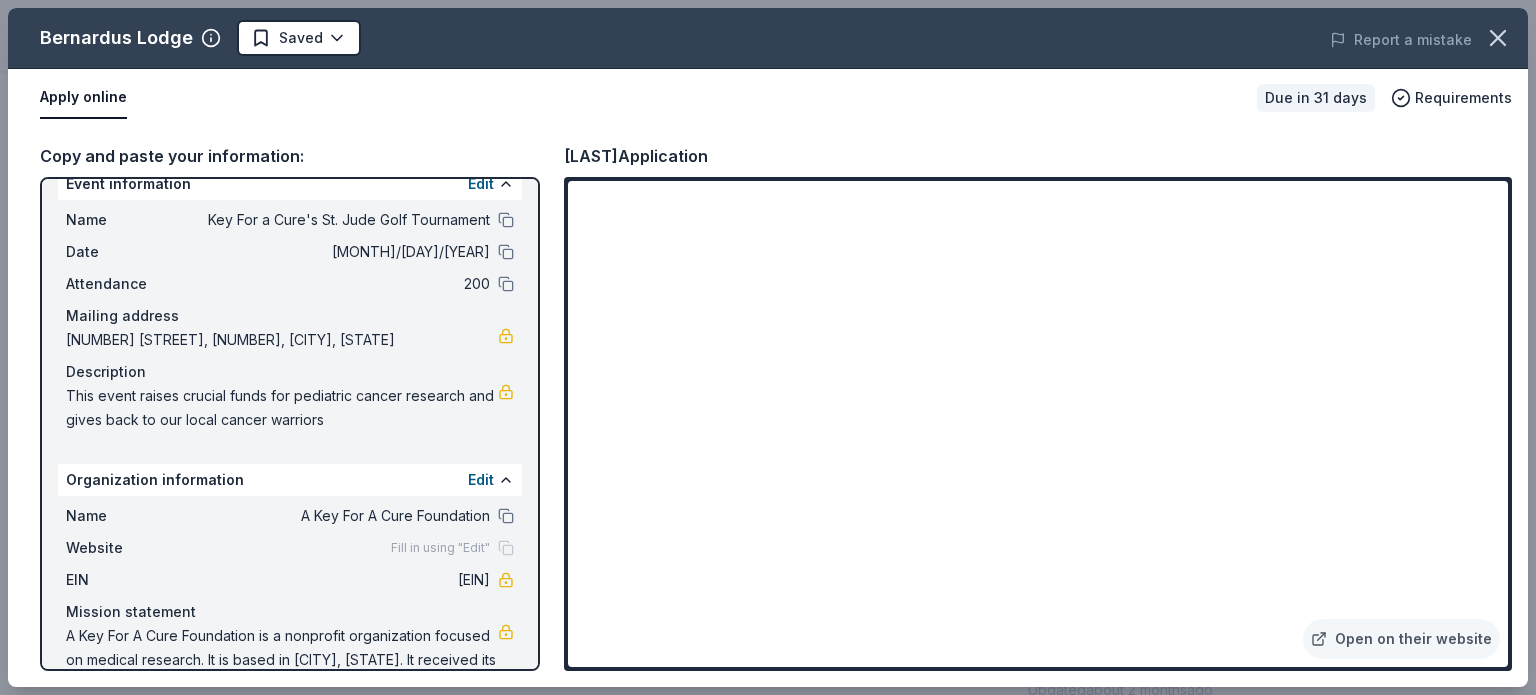 scroll, scrollTop: 0, scrollLeft: 0, axis: both 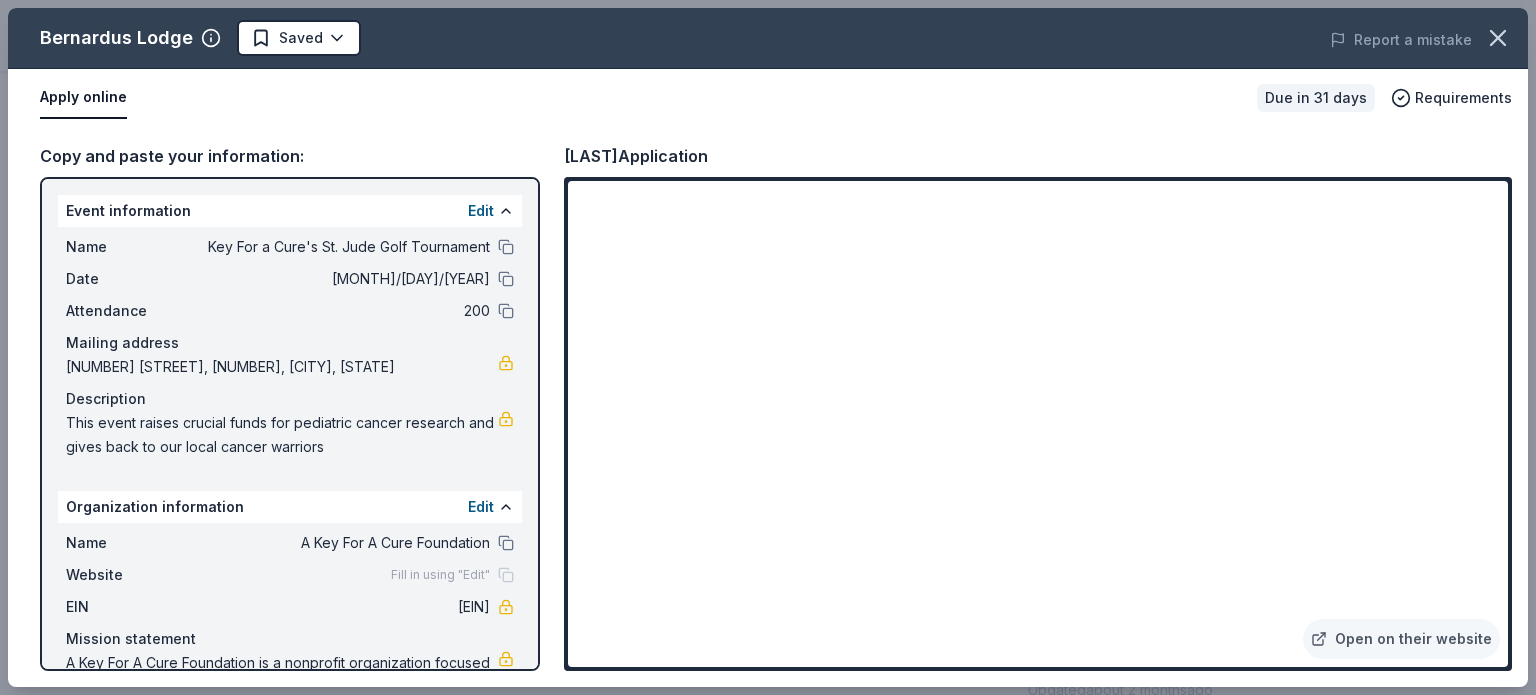 click on "Copy and paste your information:" at bounding box center (290, 156) 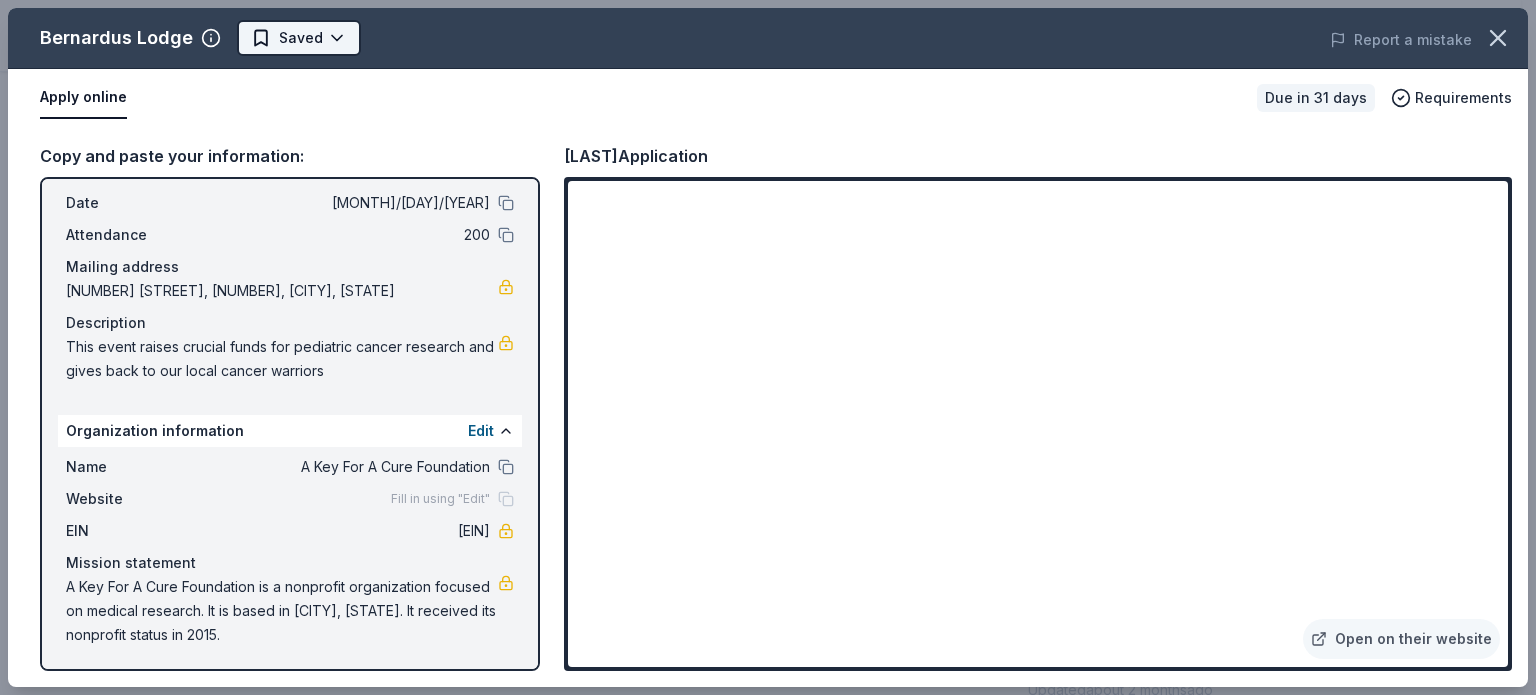 click on "Key For a Cure's St. Jude Golf Tournament Plus trial ends on 7PM, 8/13 Earn Rewards Due in 31 days Share Bernardus Lodge New Share Donating in CA (Carmel Valley) Bernardus Lodge is a luxury resort offering upscale accommodations, fine dining, and spa services, set in a tranquil vineyard setting. It focuses on providing guests with a high-end, relaxed experience centered around wine, wellness, and gourmet cuisine. What they donate Gift card(s), merchandise or apparel Alcohol Meals Auction & raffle Donation is small & easy to send to guests Who they donate to  Preferred 501(c)(3) preferred Upgrade to Pro to view approval rates and average donation values Due in 31 days Apply Saved Application takes 10 min Usually responds in  around a week Updated  about 2 months  ago Report a mistake New Be the first to review this company! Leave a review Similar donors Top rated Local Due tomorrow Online app Smart & Final 5.0 Smart & Final products or gift cards Local 31 days left Online app The Beach Chalet New Gift card(s)" at bounding box center (768, 47) 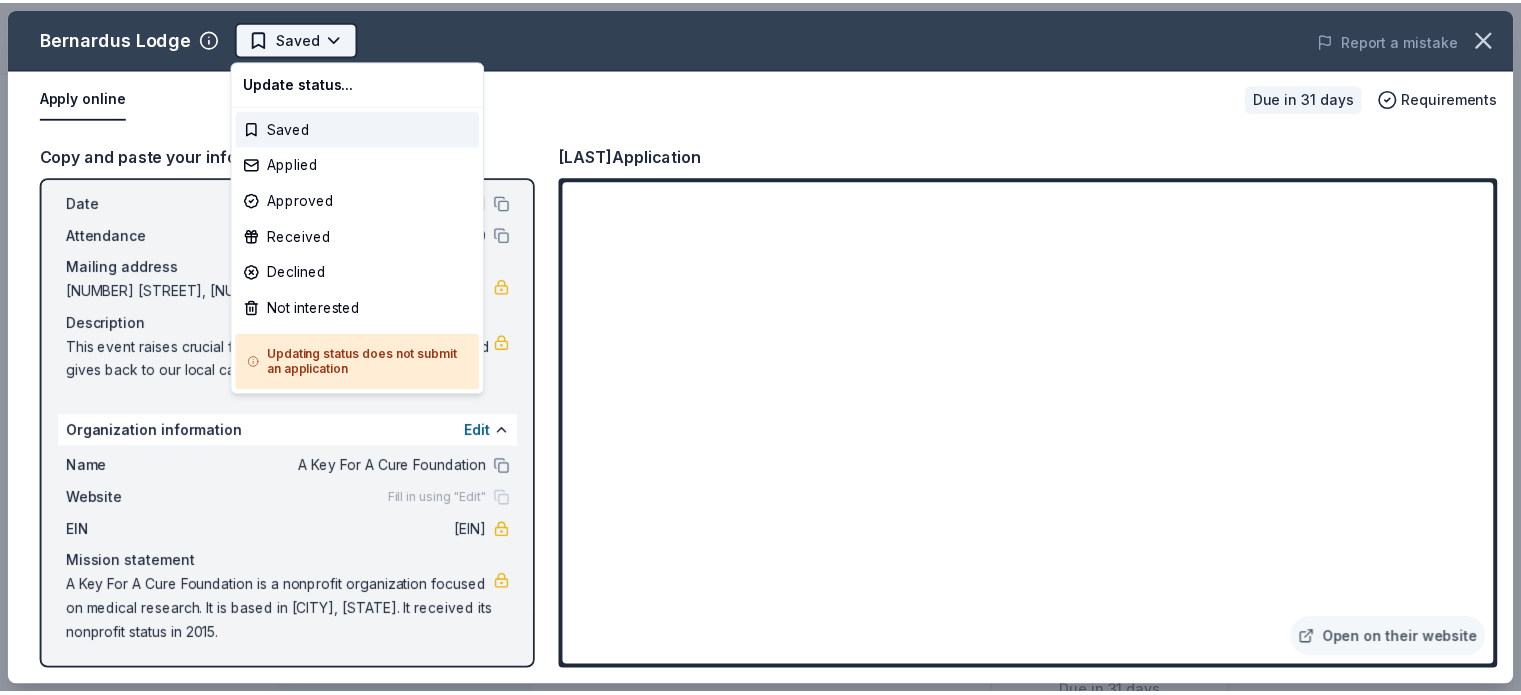scroll, scrollTop: 0, scrollLeft: 0, axis: both 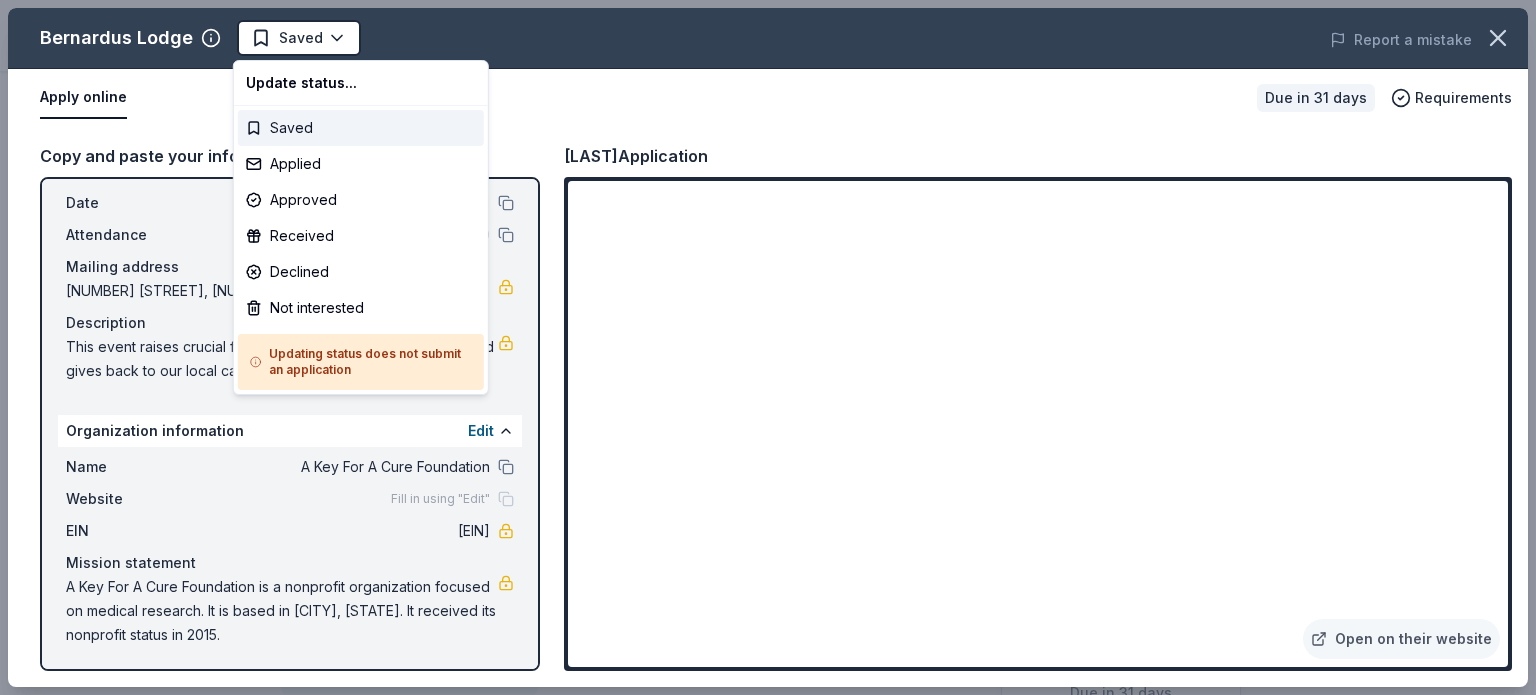click on "Saved" at bounding box center [361, 128] 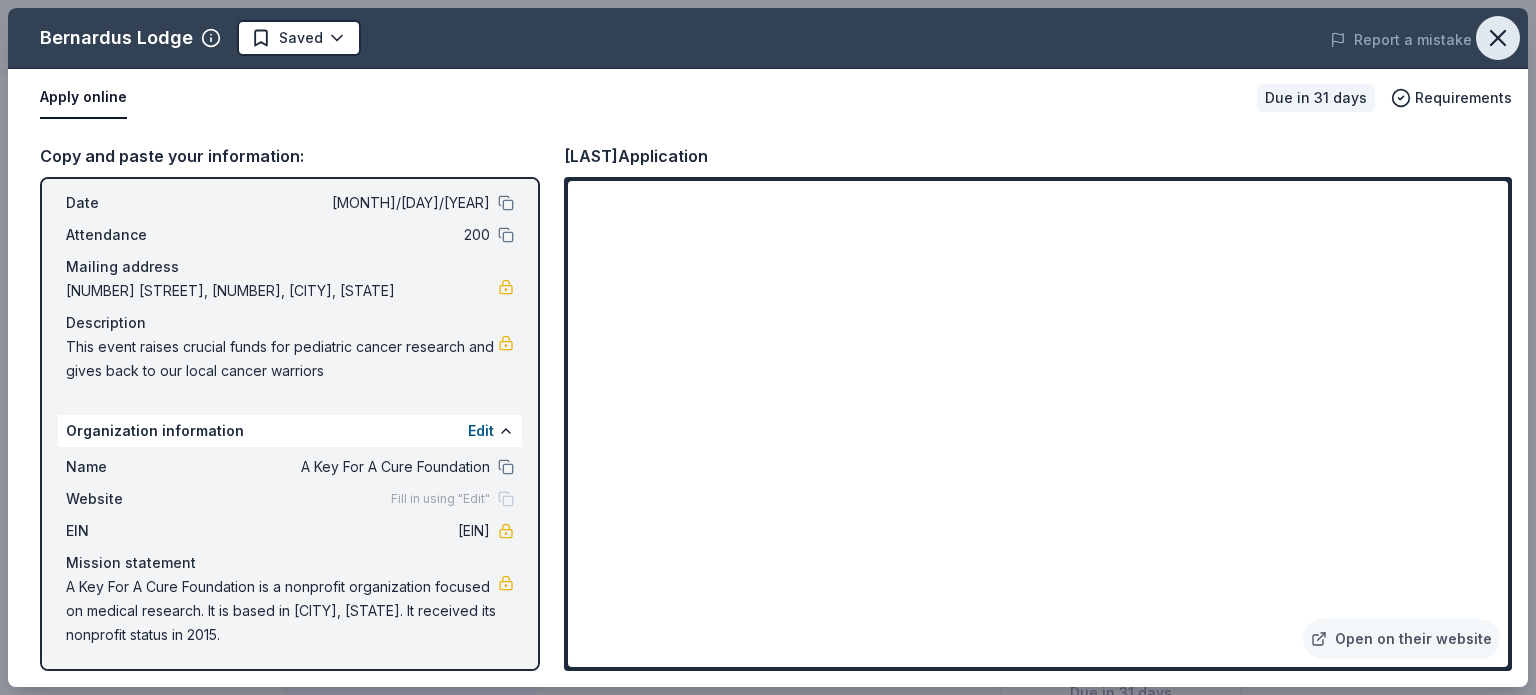 click 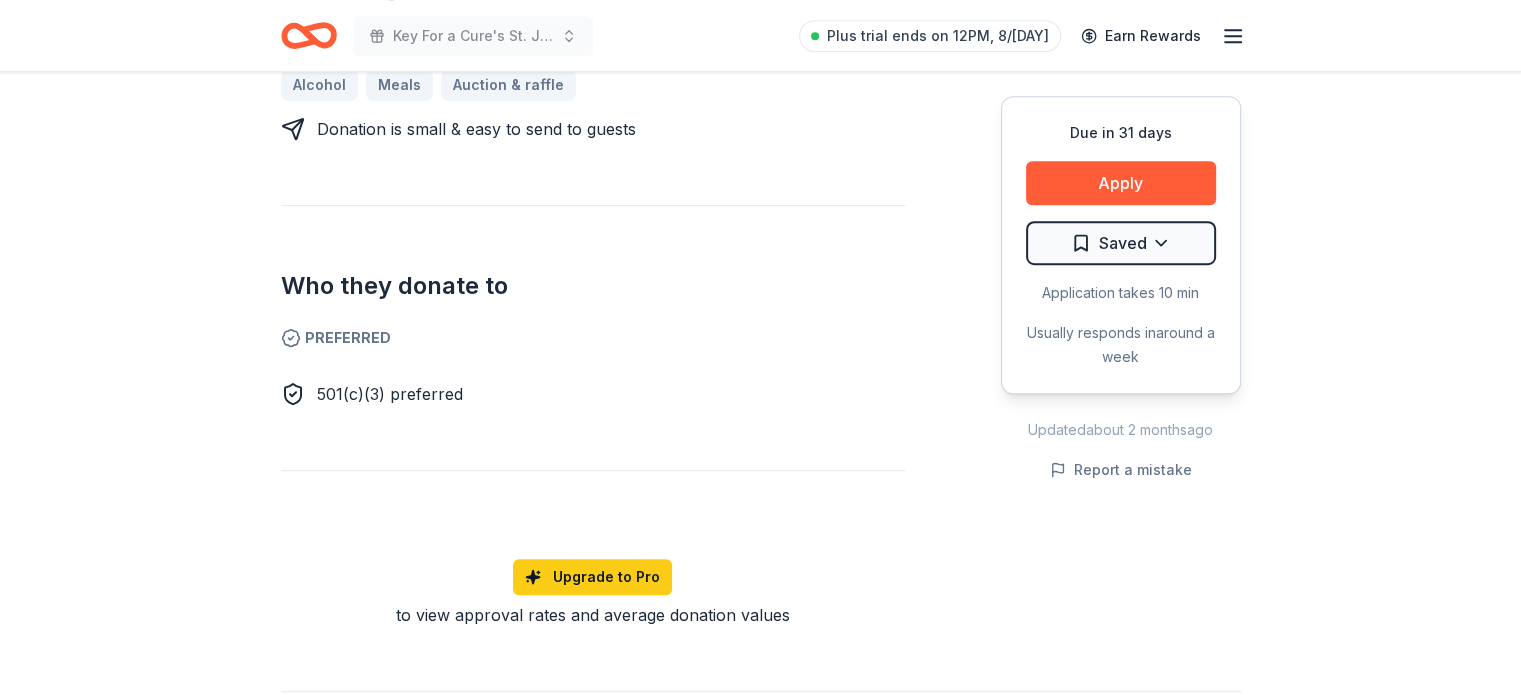scroll, scrollTop: 800, scrollLeft: 0, axis: vertical 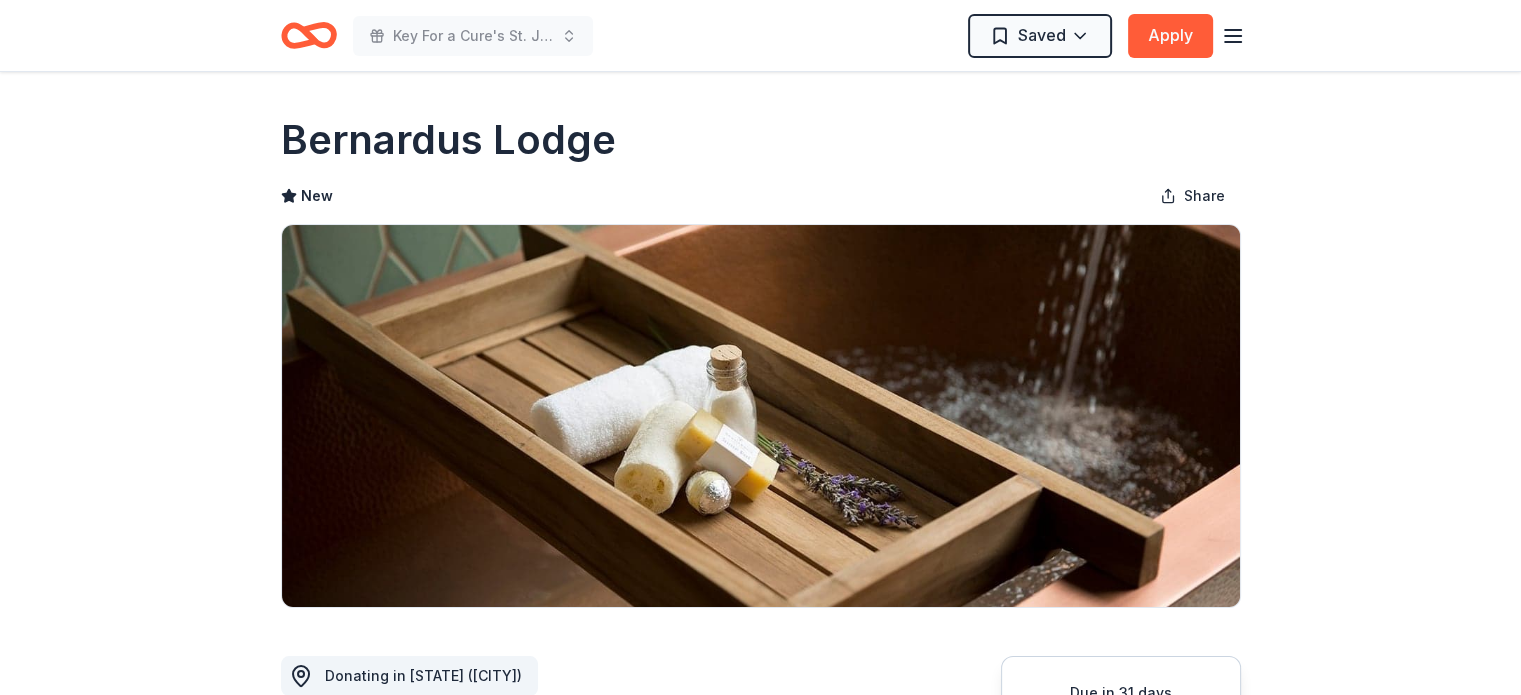 click 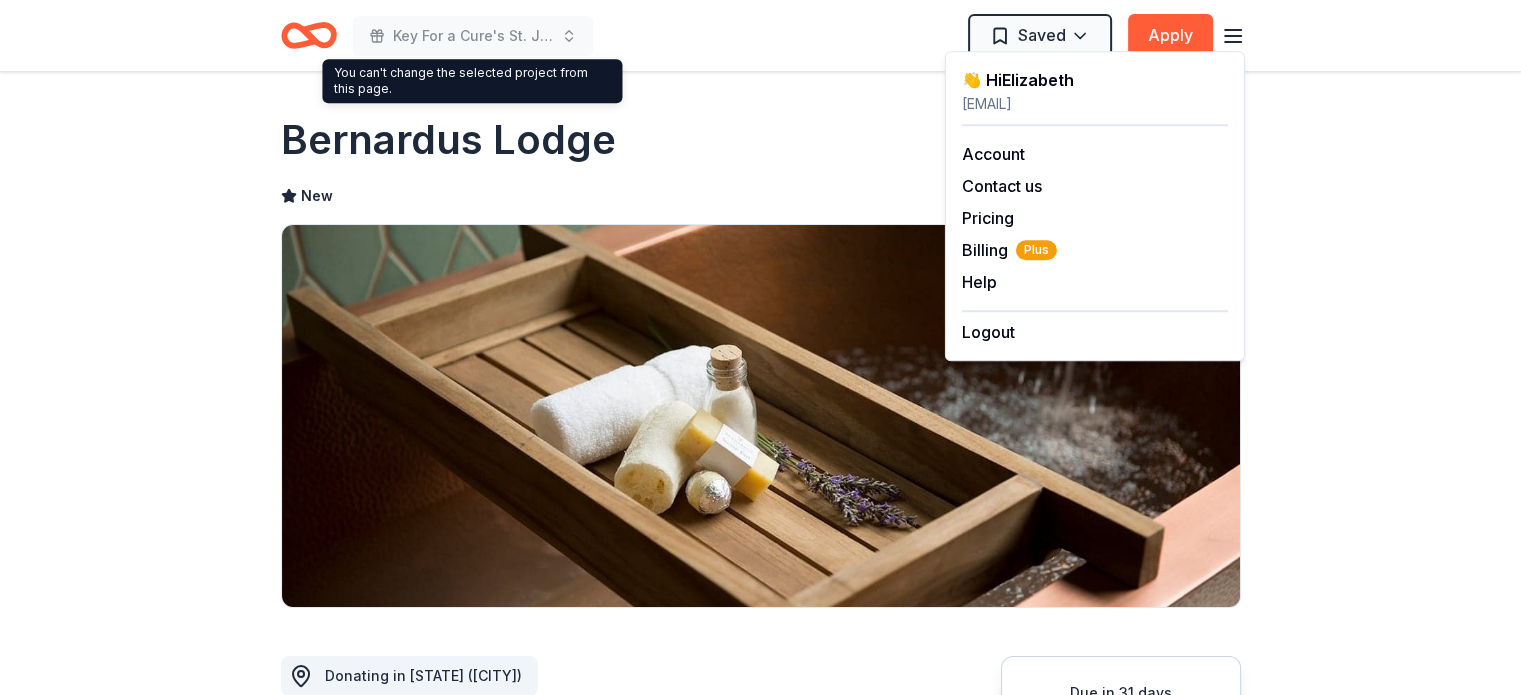 click on "Key For a Cure's St. Jude Golf Tournament" at bounding box center (437, 35) 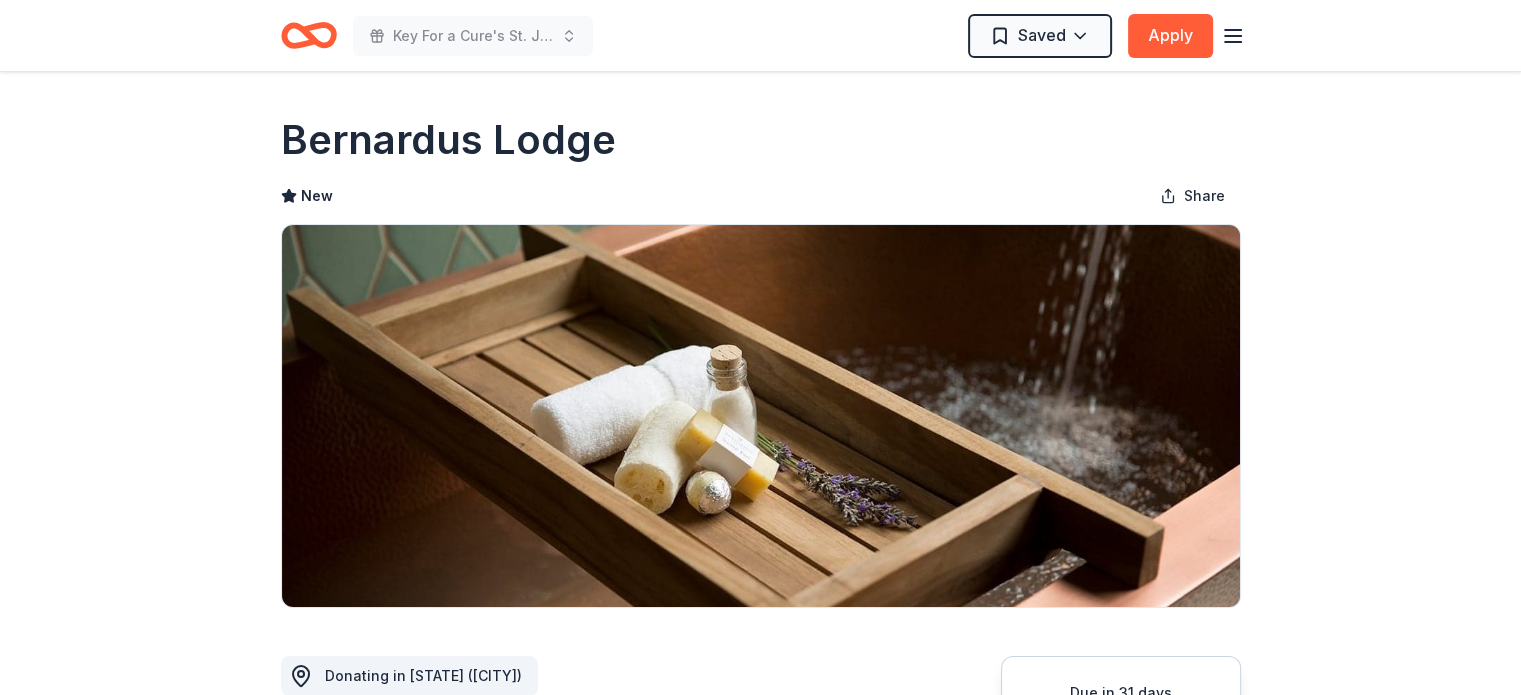 click 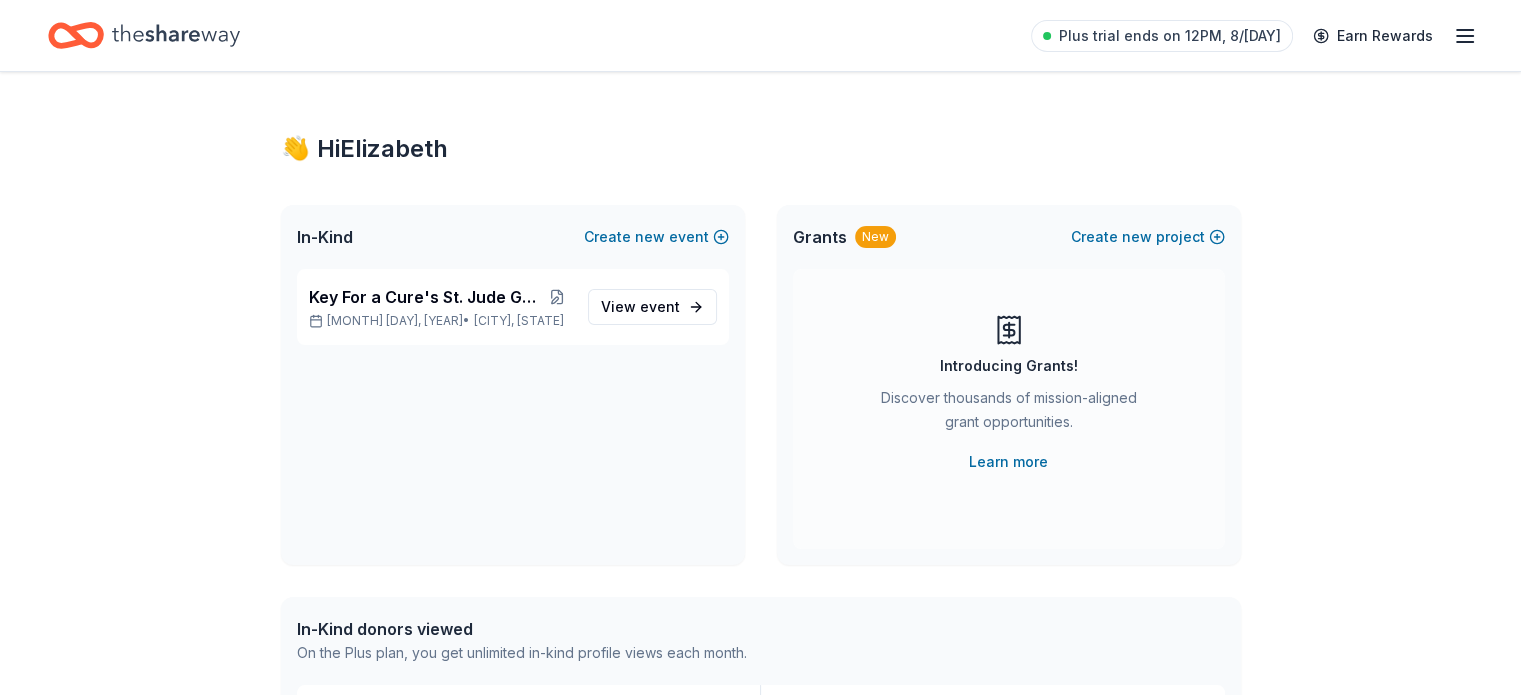 scroll, scrollTop: 0, scrollLeft: 0, axis: both 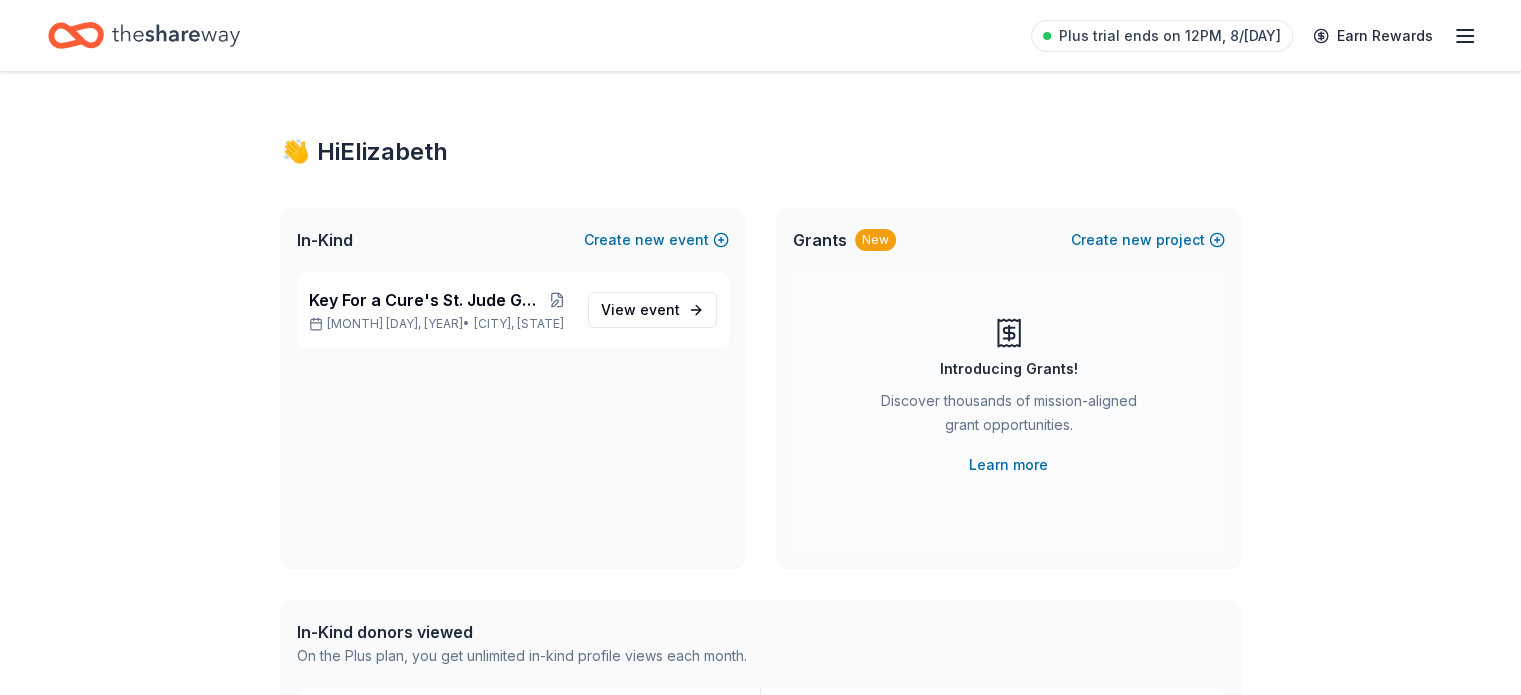 click 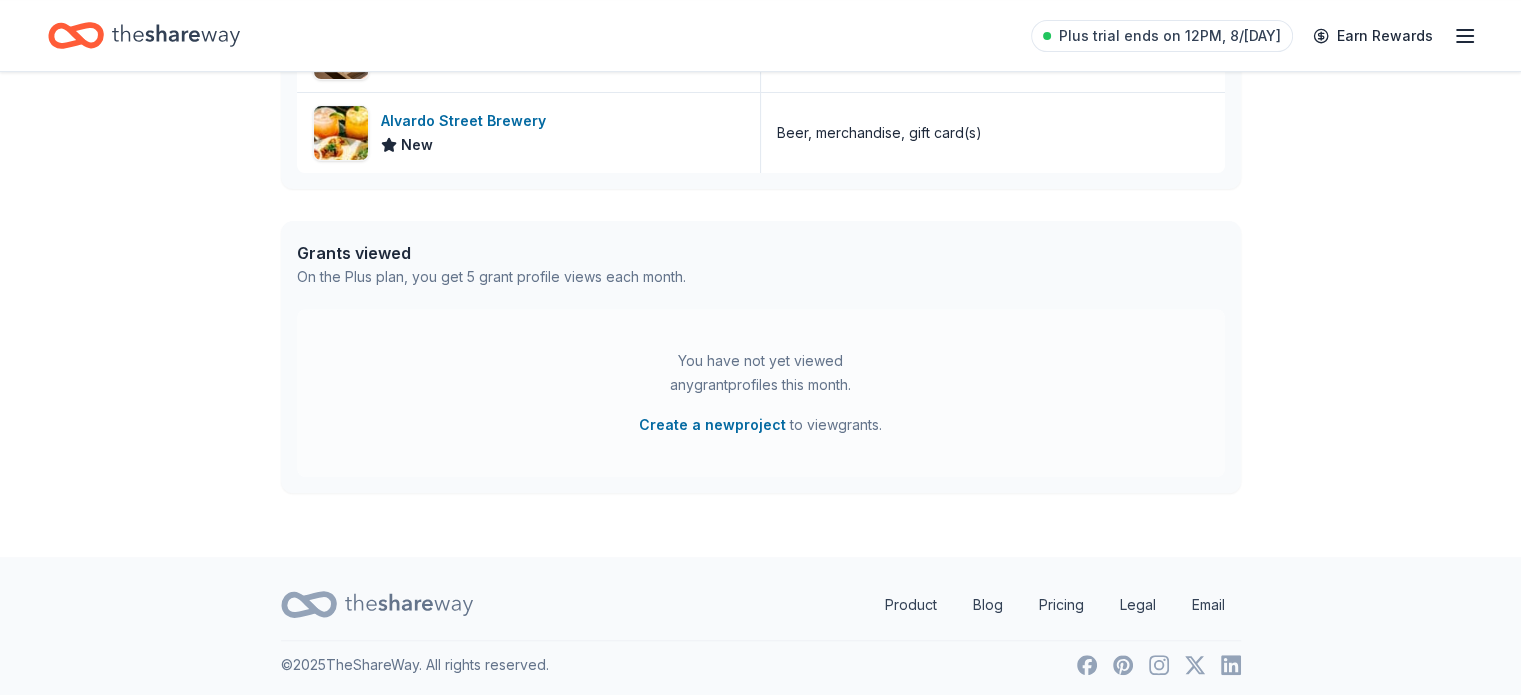 scroll, scrollTop: 681, scrollLeft: 0, axis: vertical 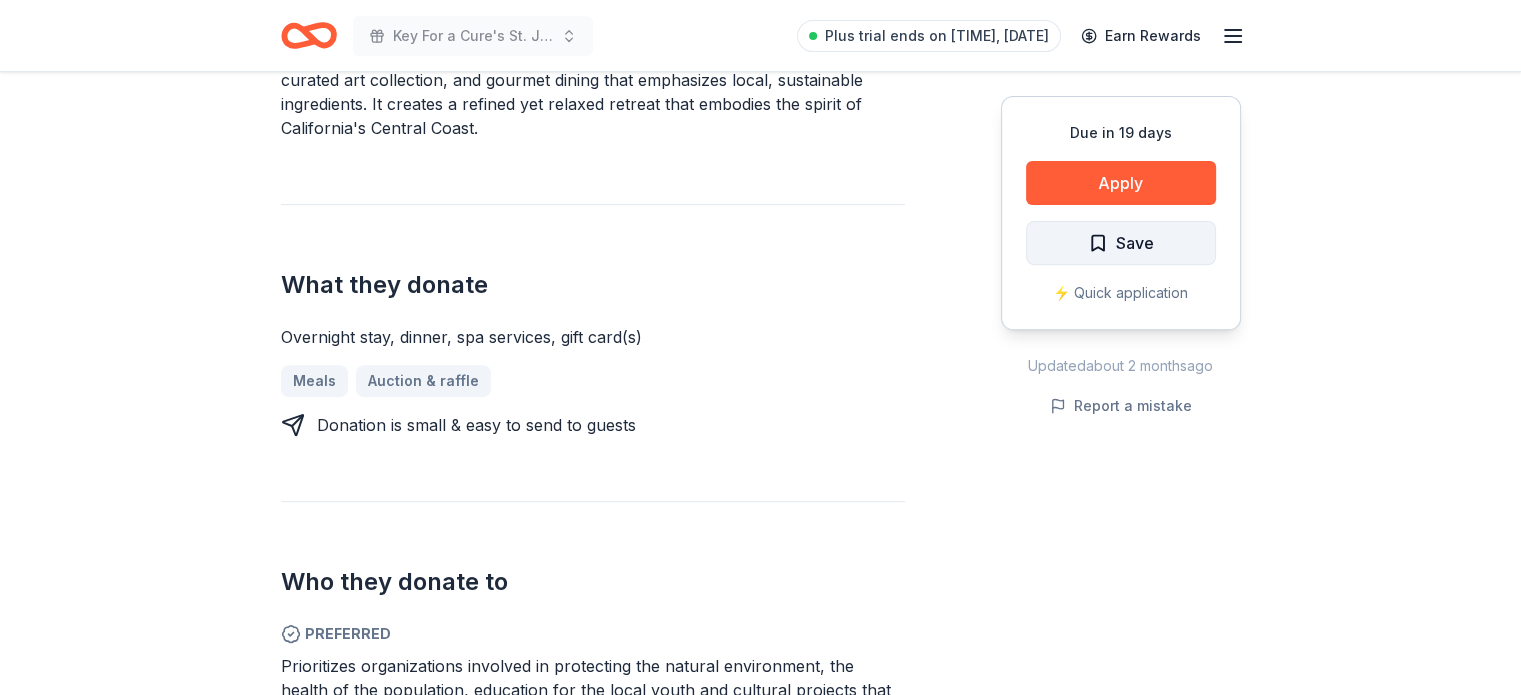 click on "Save" at bounding box center [1121, 243] 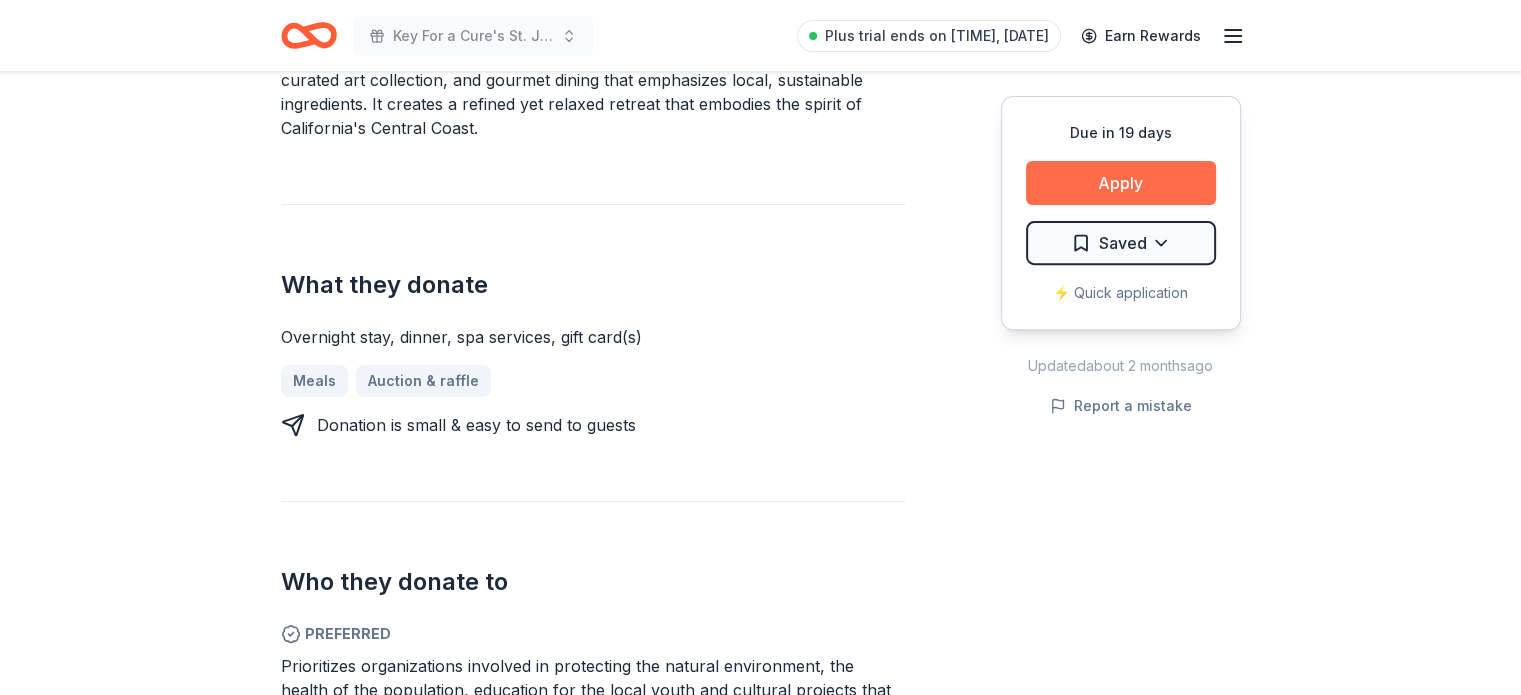 click on "Apply" at bounding box center [1121, 183] 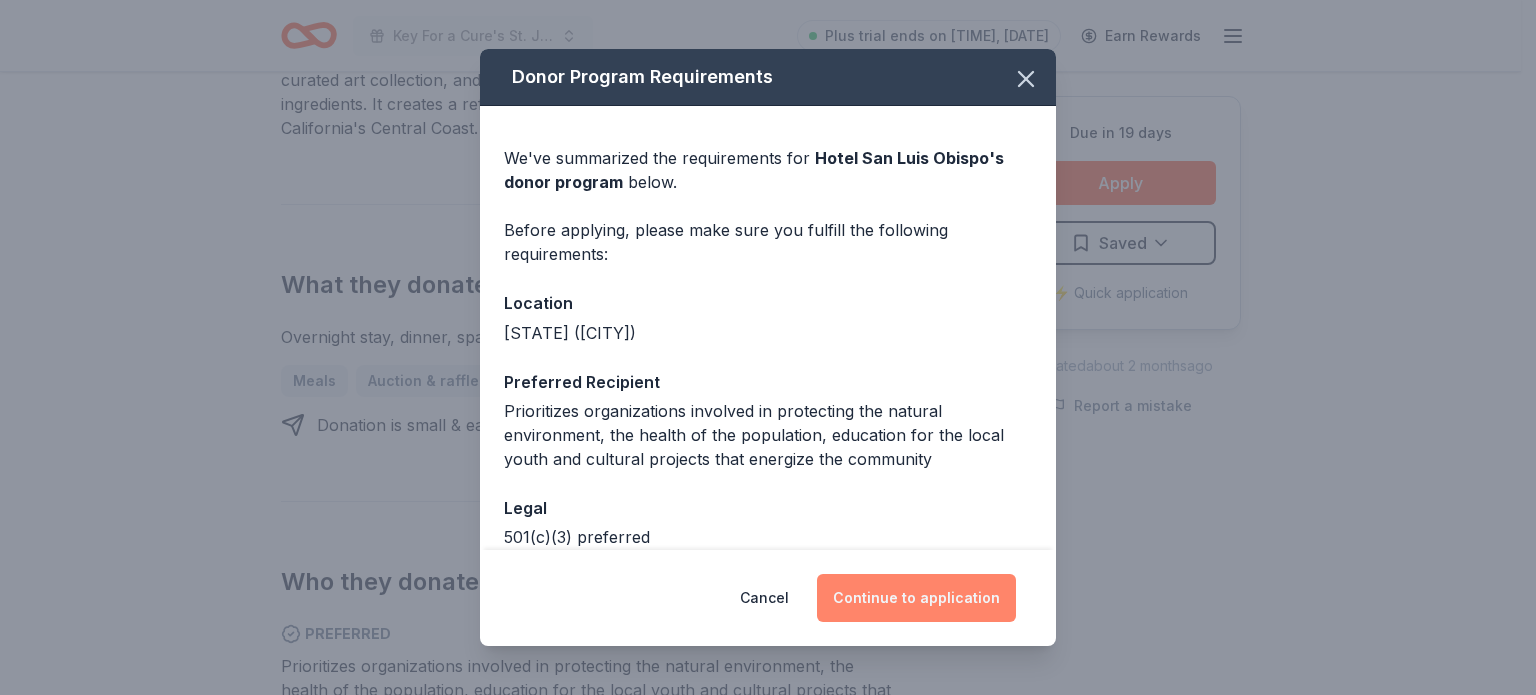 click on "Continue to application" at bounding box center [916, 598] 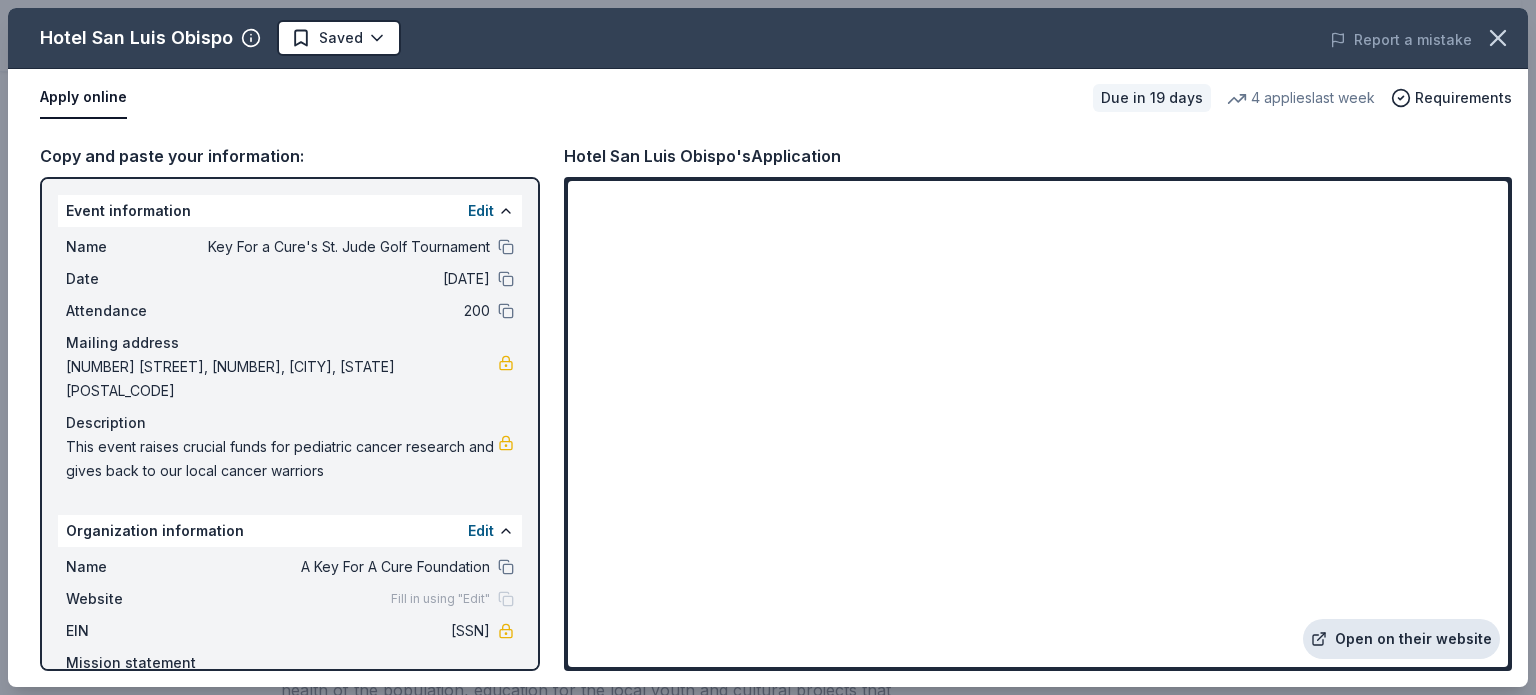 click on "Open on their website" at bounding box center (1401, 639) 